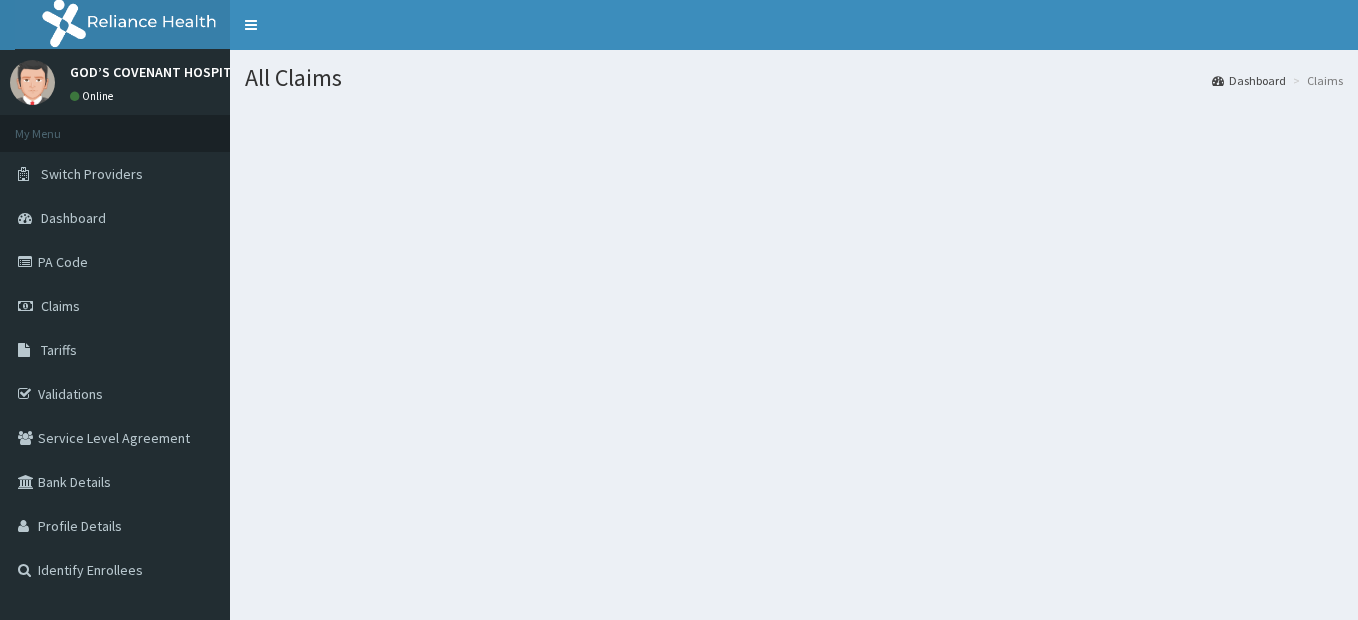 scroll, scrollTop: 0, scrollLeft: 0, axis: both 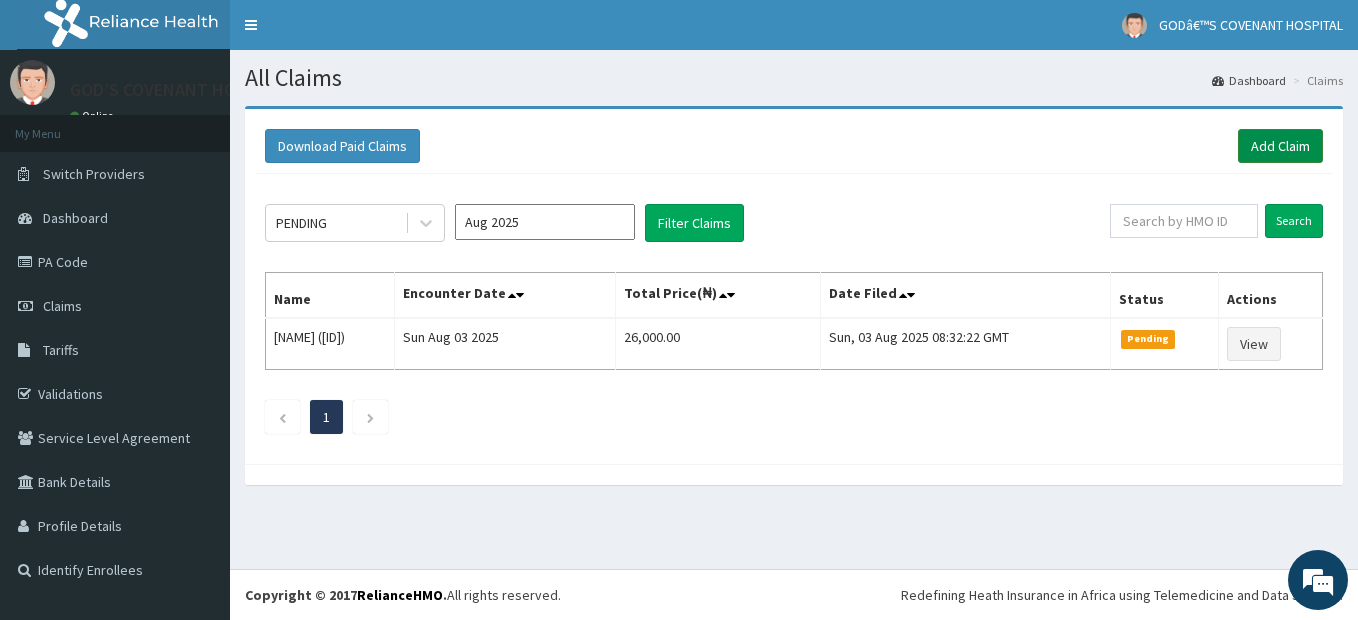 click on "Add Claim" at bounding box center (1280, 146) 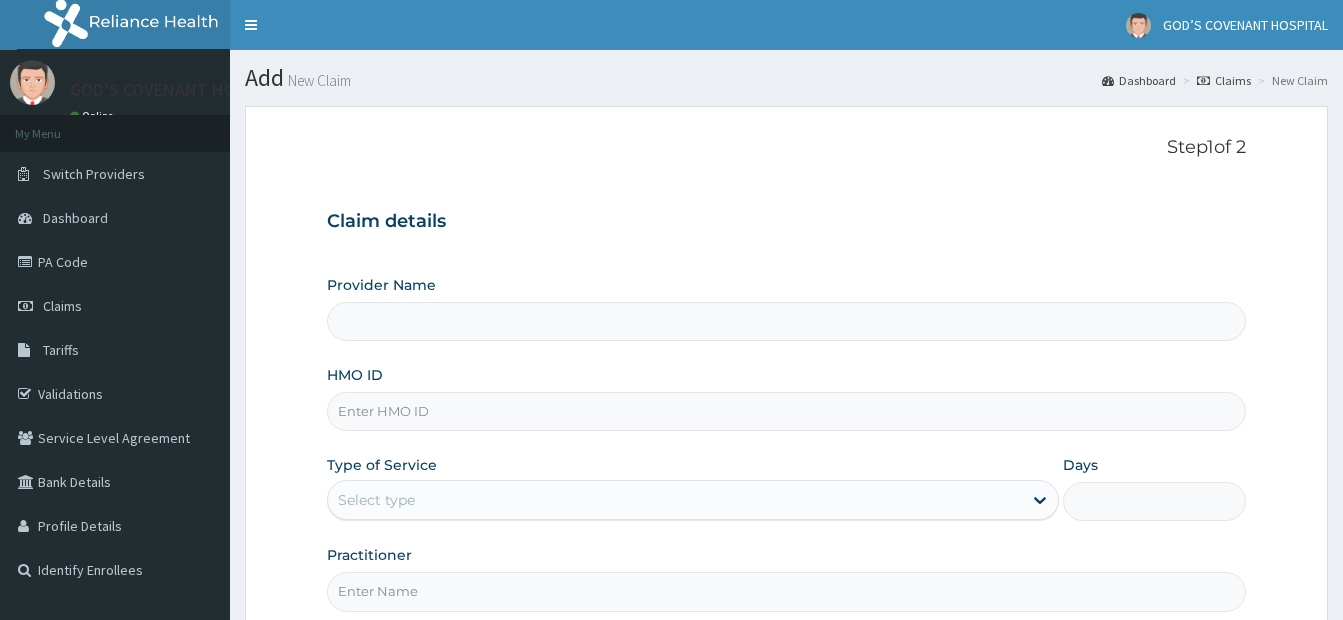 scroll, scrollTop: 0, scrollLeft: 0, axis: both 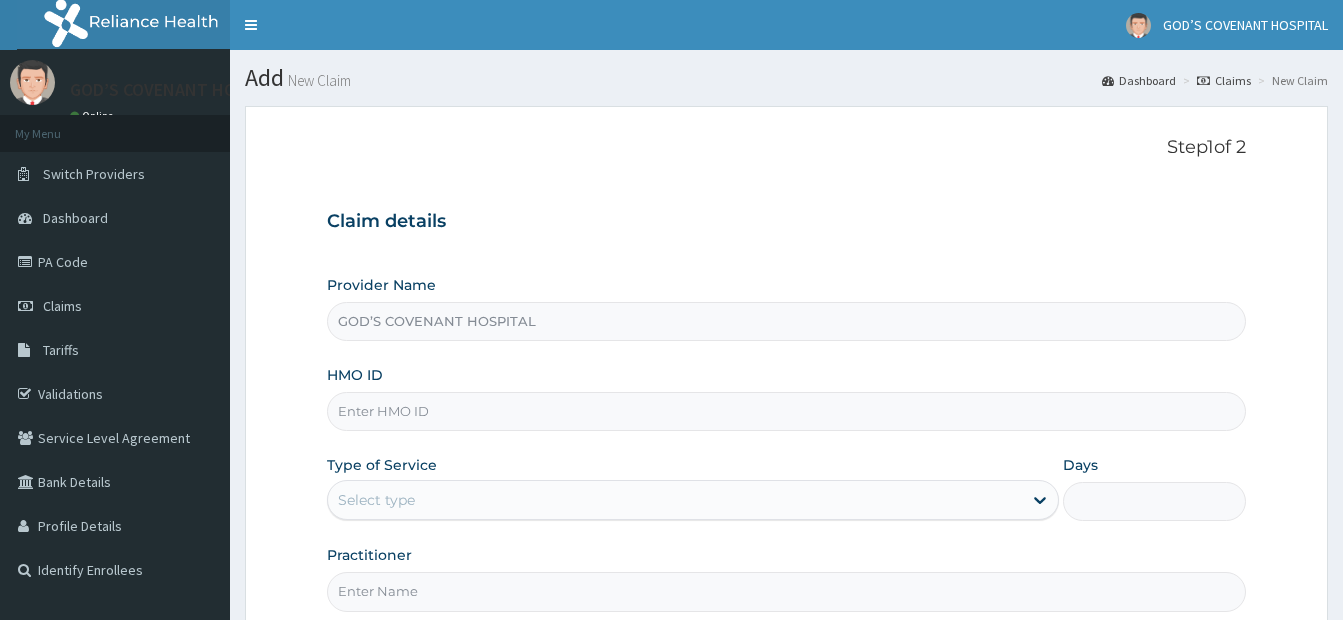 click on "HMO ID" at bounding box center (786, 411) 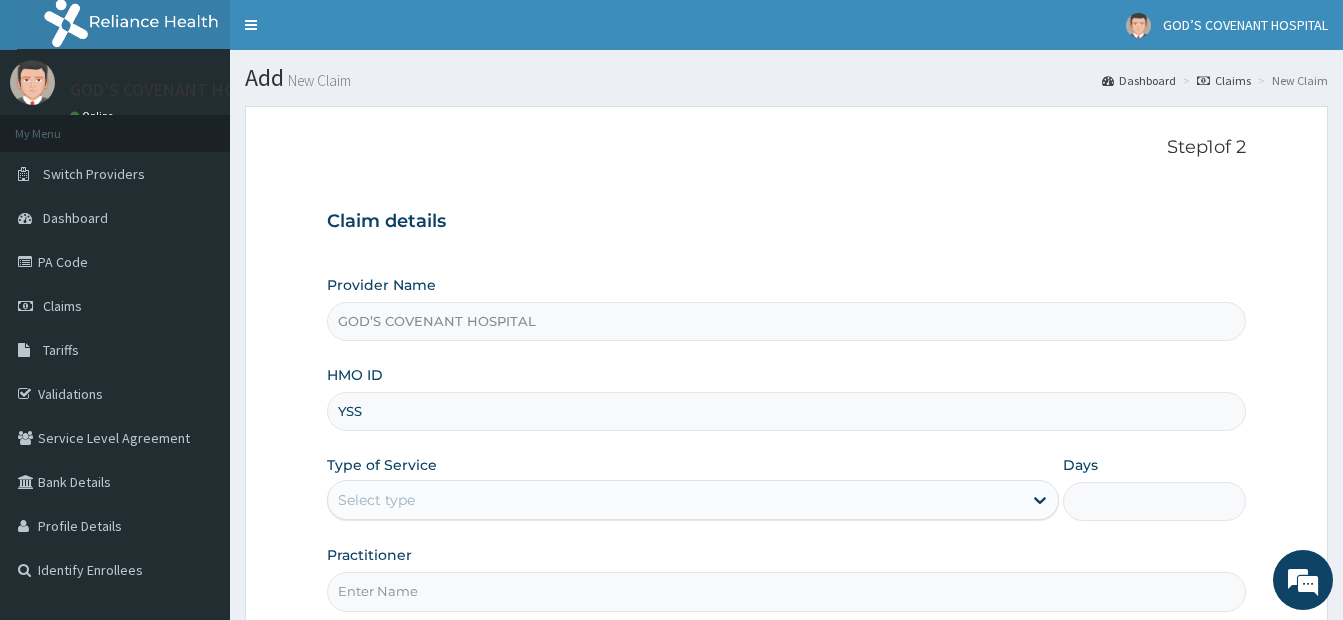 type on "YSS/10204/A" 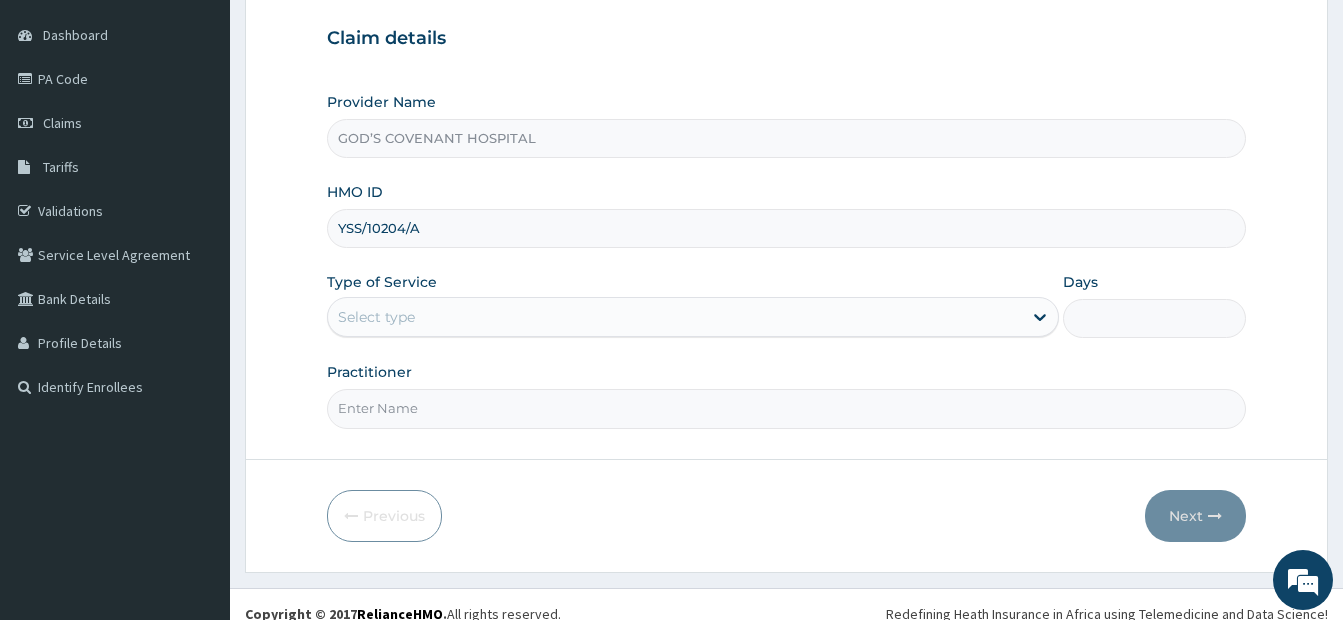 scroll, scrollTop: 202, scrollLeft: 0, axis: vertical 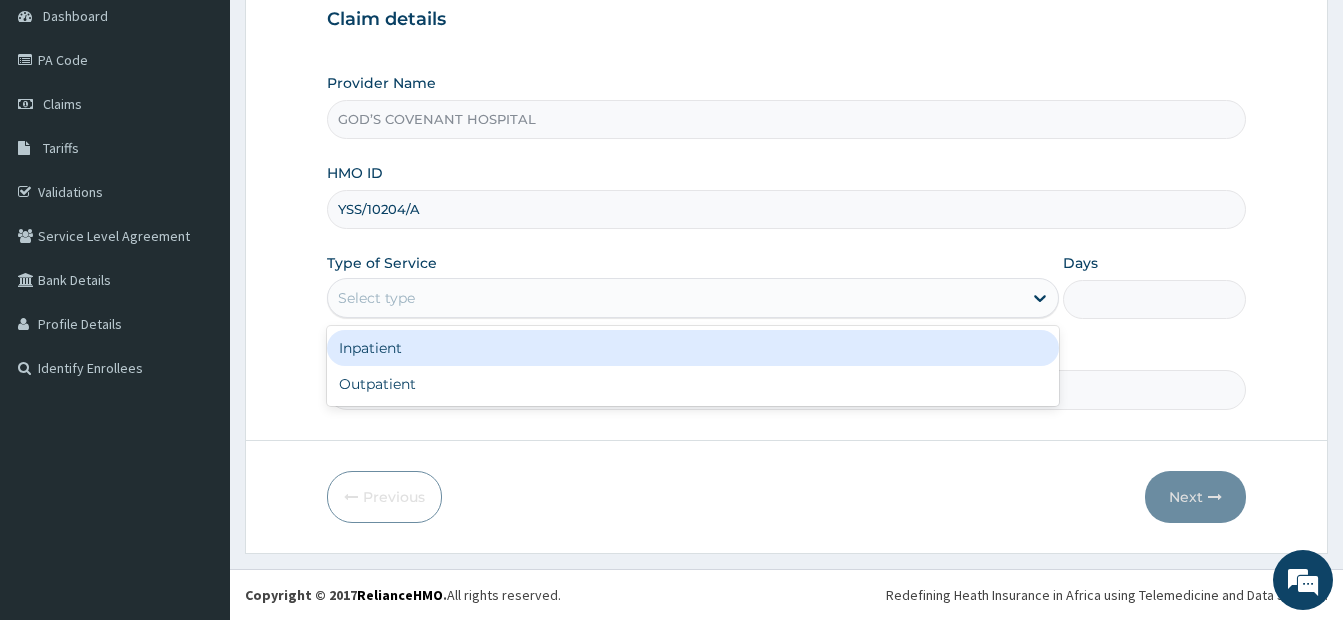 click on "Select type" at bounding box center [675, 298] 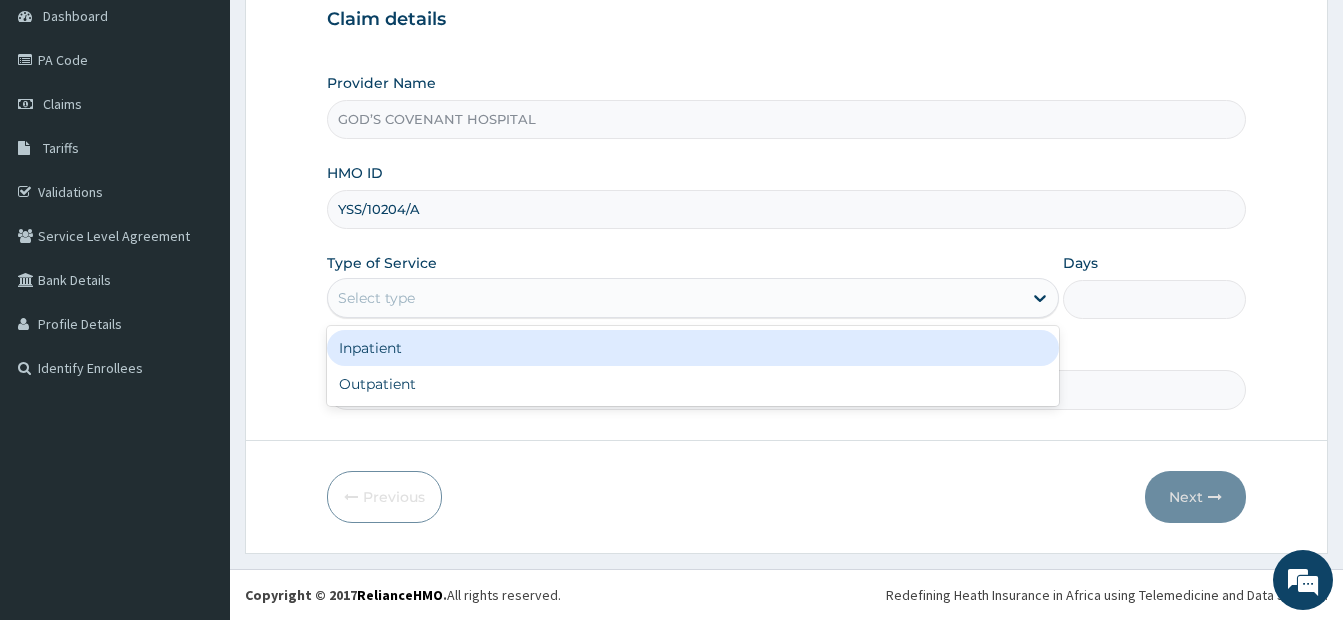 click on "Inpatient" at bounding box center [693, 348] 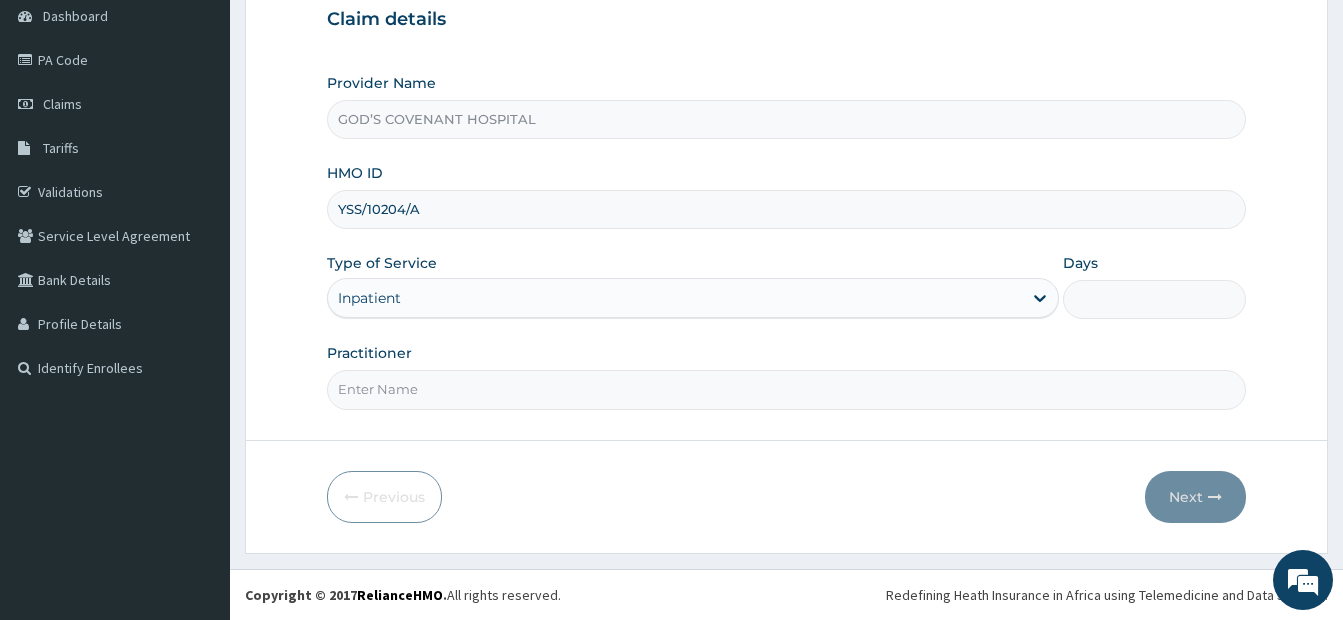 click on "Days" at bounding box center [1154, 299] 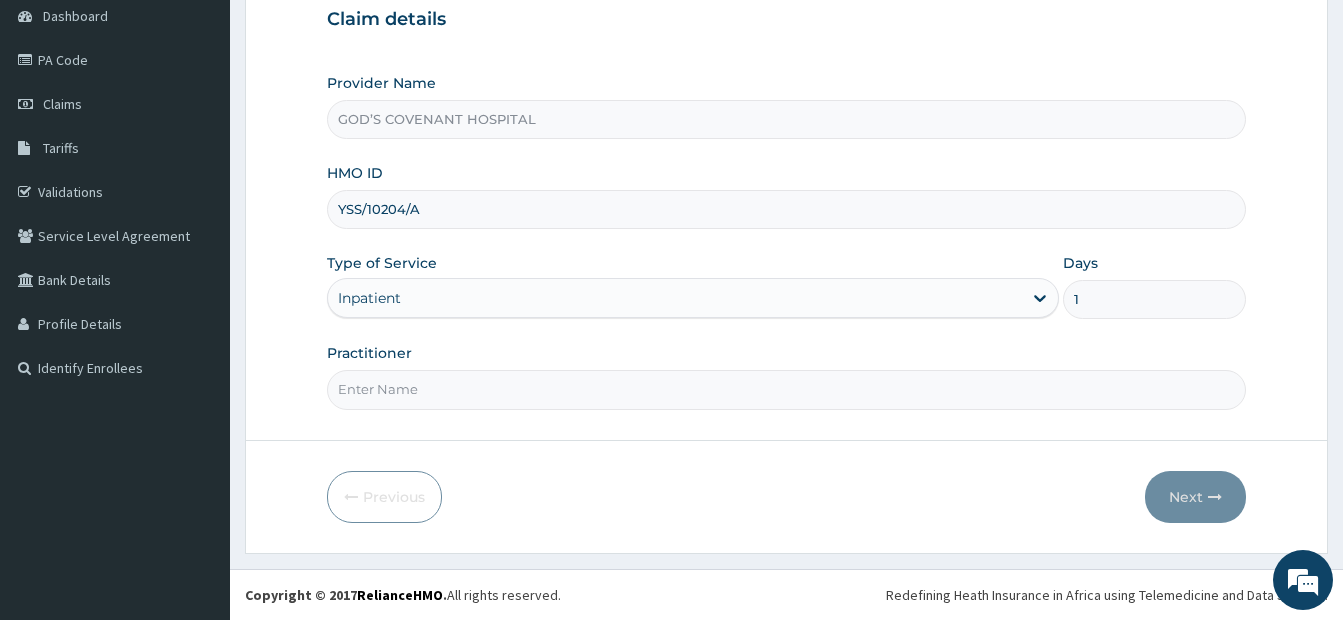 click on "Practitioner" at bounding box center (786, 389) 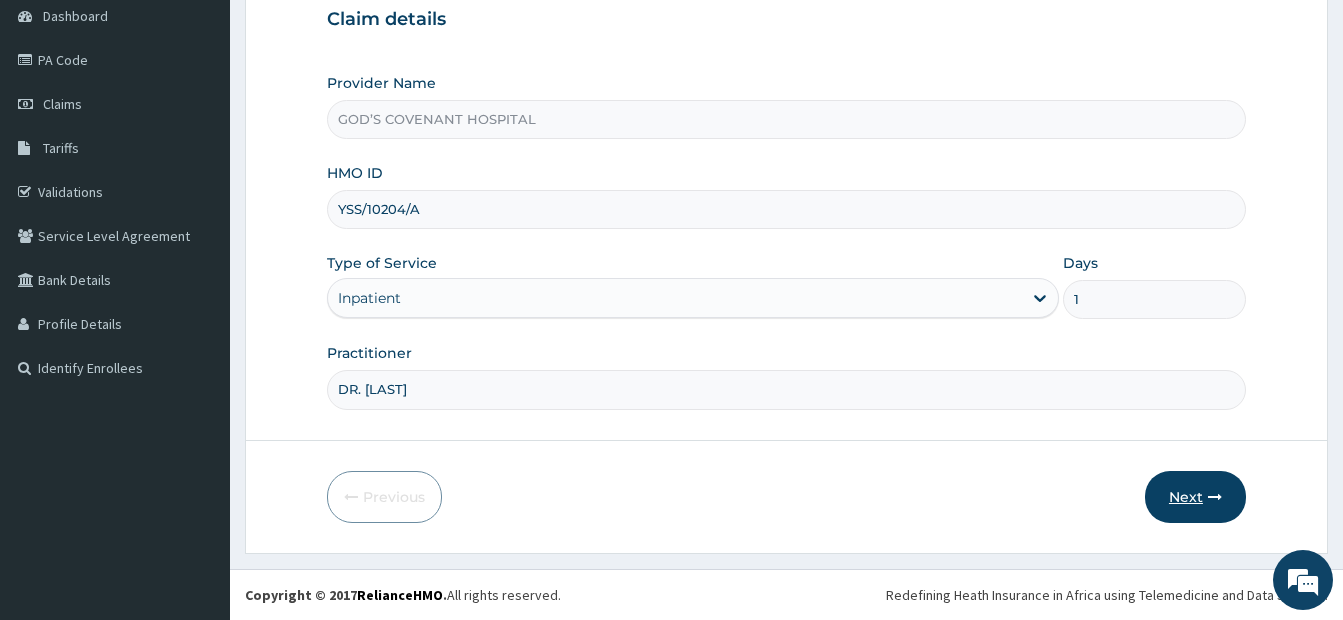 click on "Next" at bounding box center [1195, 497] 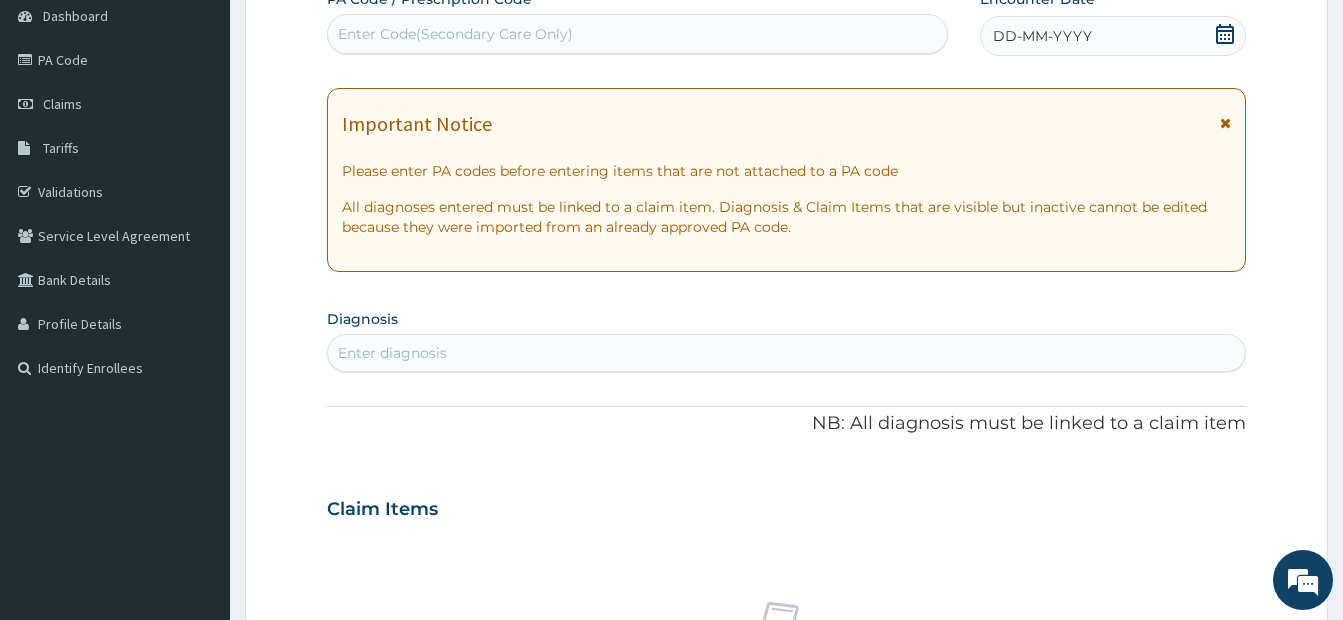 click on "Enter diagnosis" at bounding box center [786, 353] 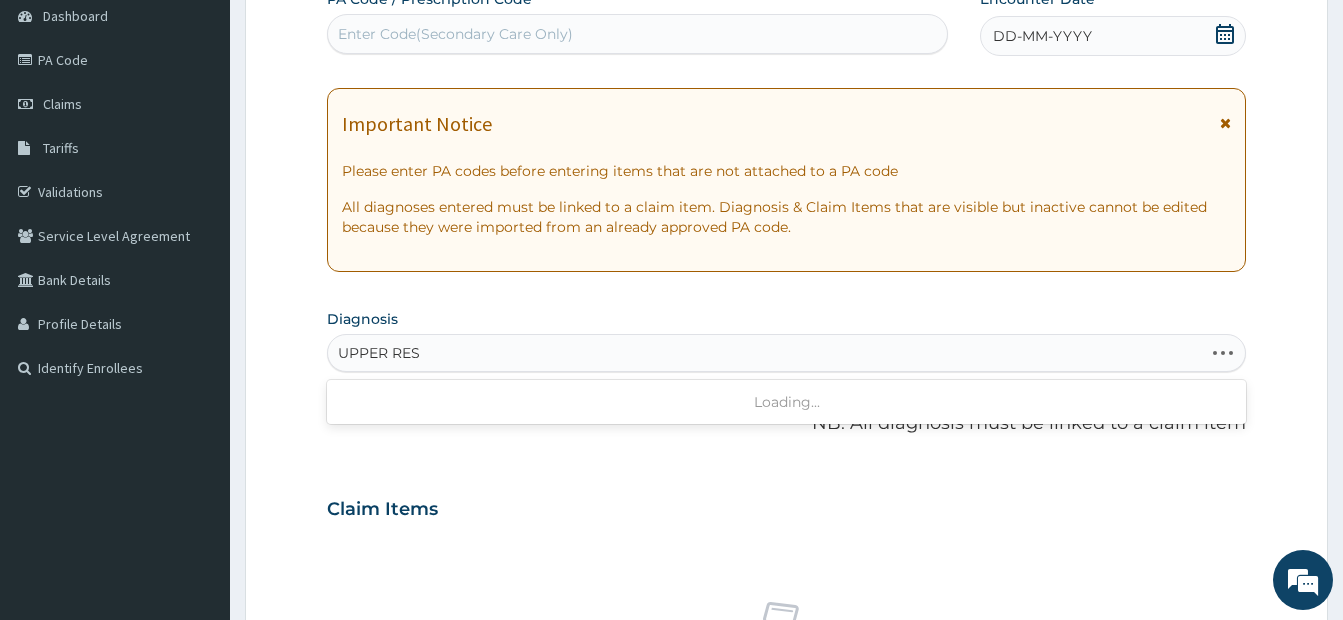 type on "UPPER RESP" 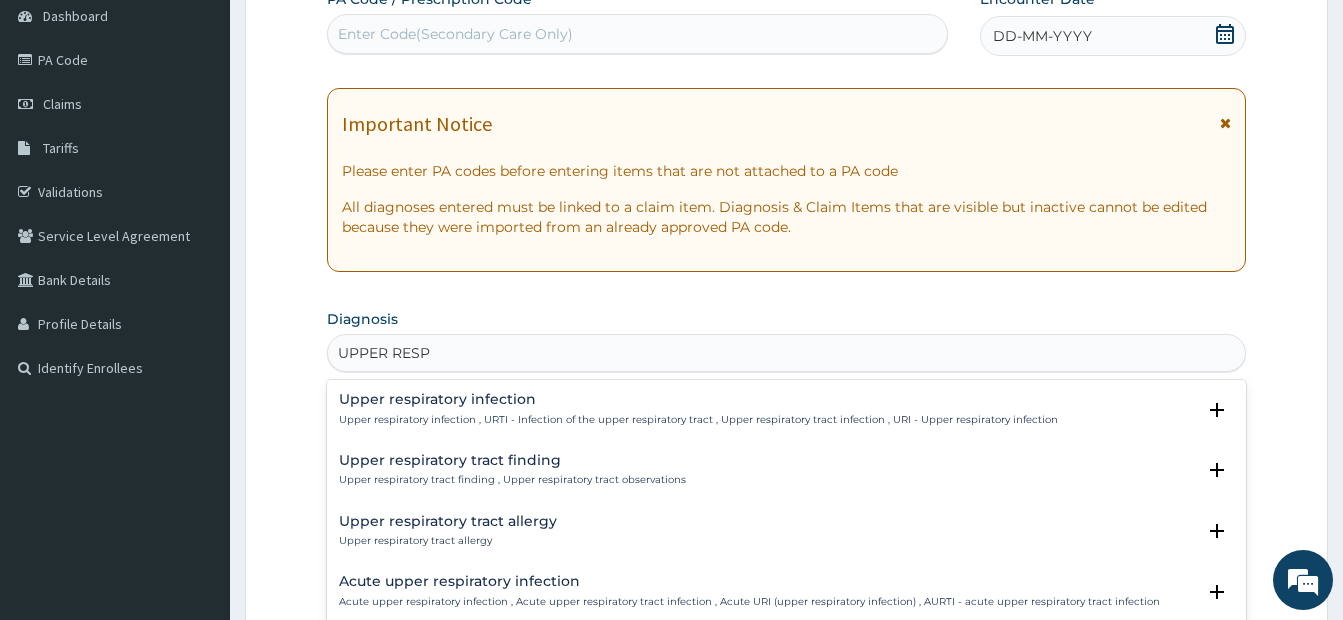 click on "Upper respiratory infection Upper respiratory infection , URTI - Infection of the upper respiratory tract , Upper respiratory tract infection , URI - Upper respiratory infection" at bounding box center (698, 409) 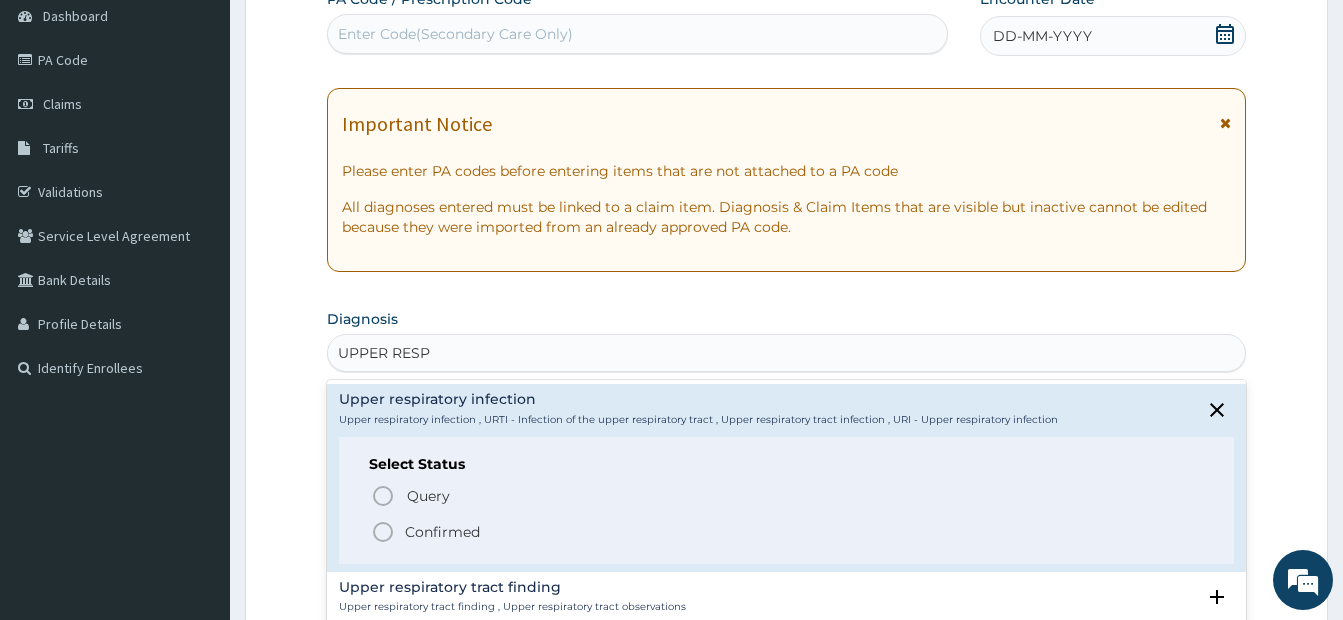 click 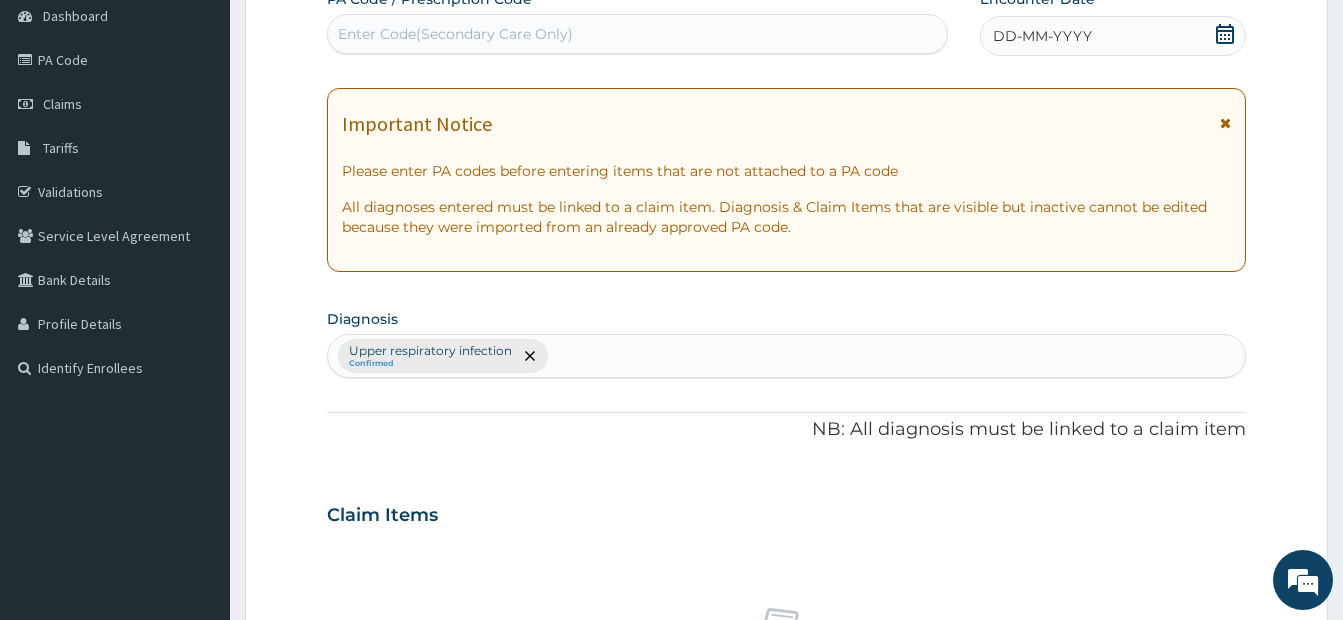 click 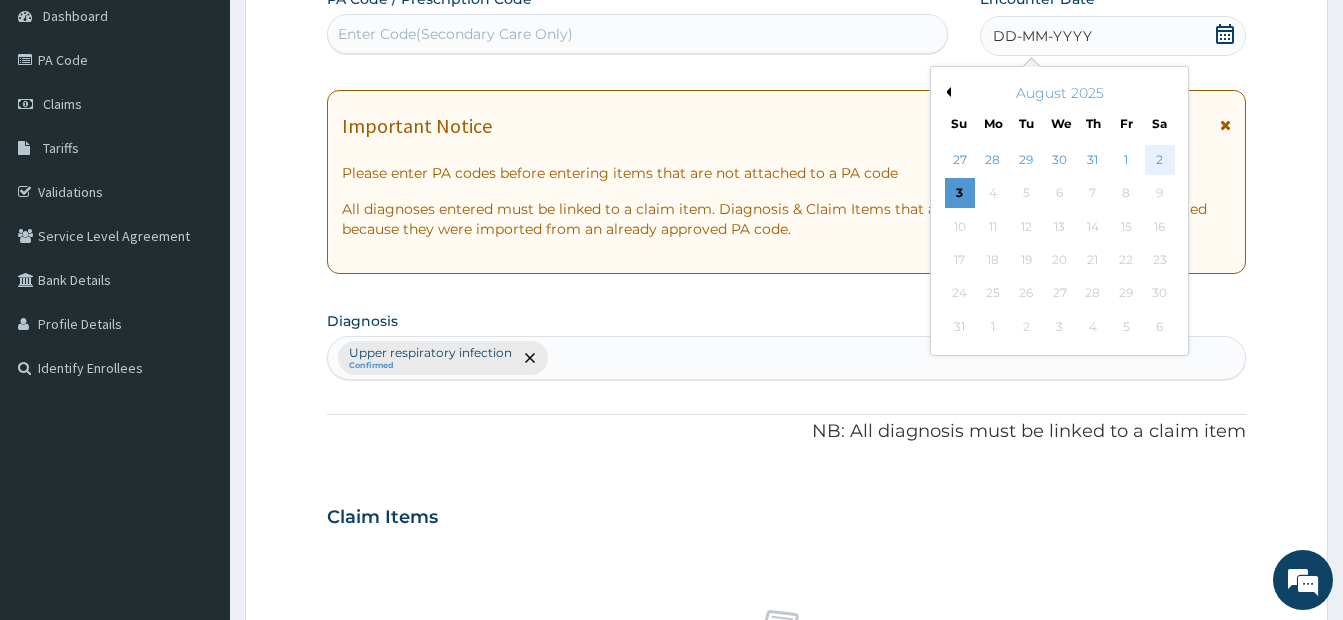 click on "2" at bounding box center (1159, 160) 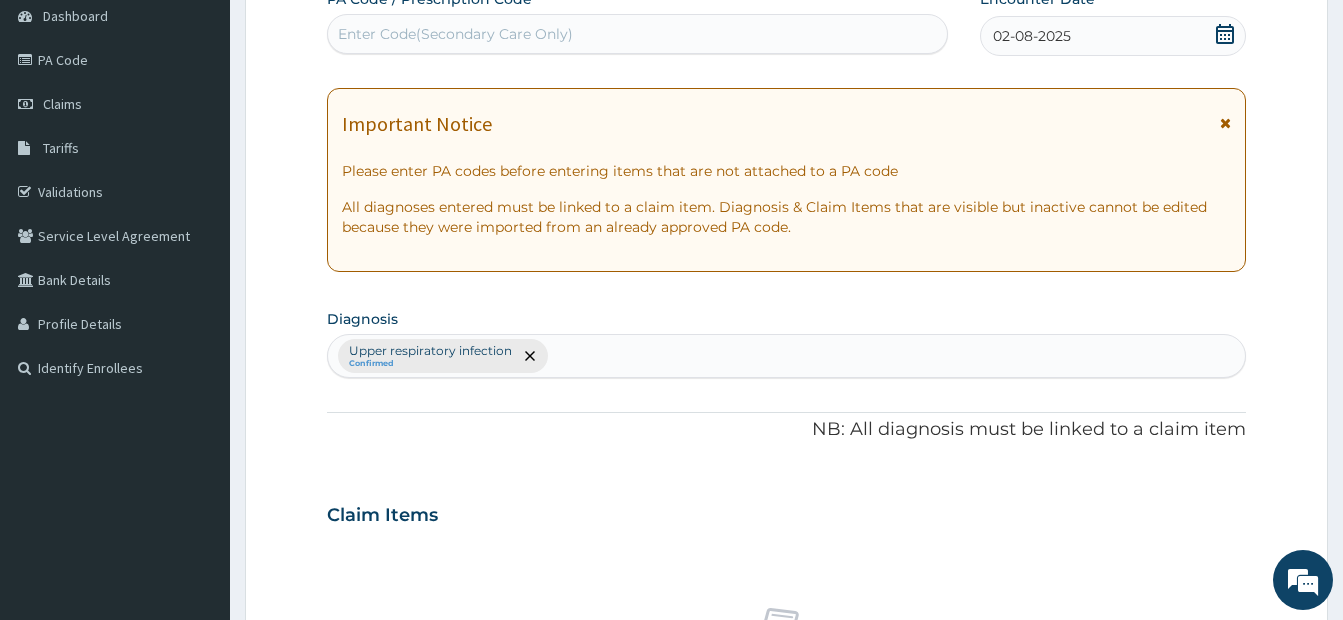 click 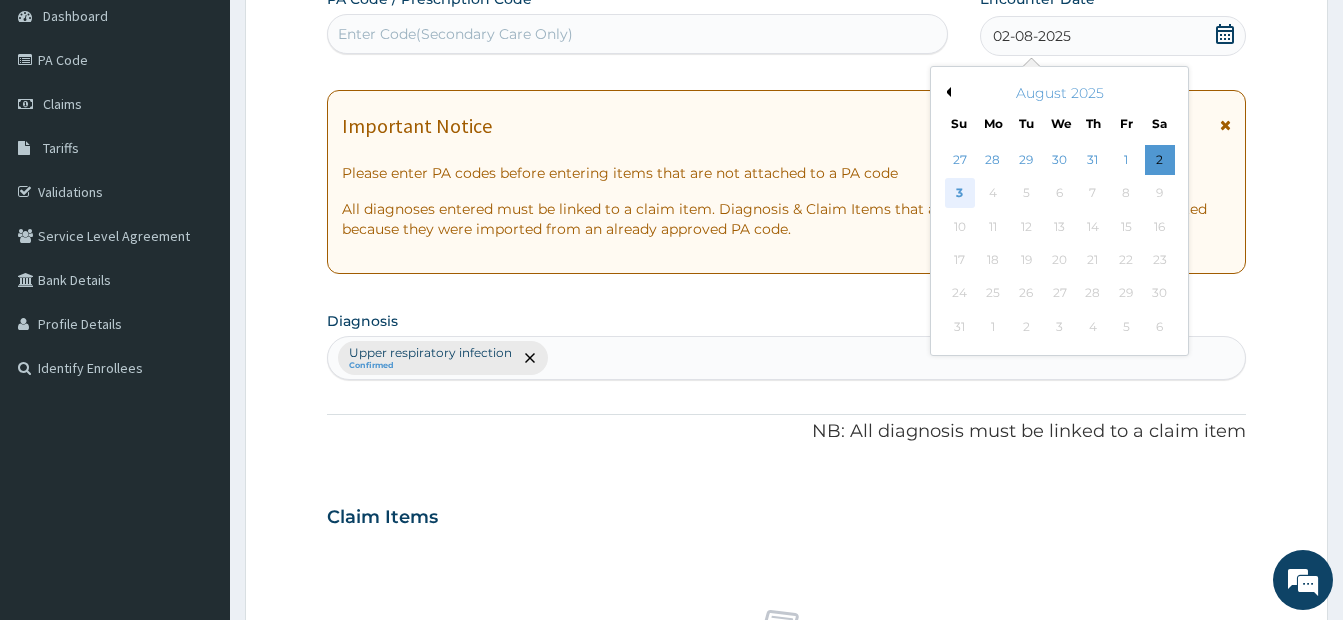 click on "3" at bounding box center (960, 194) 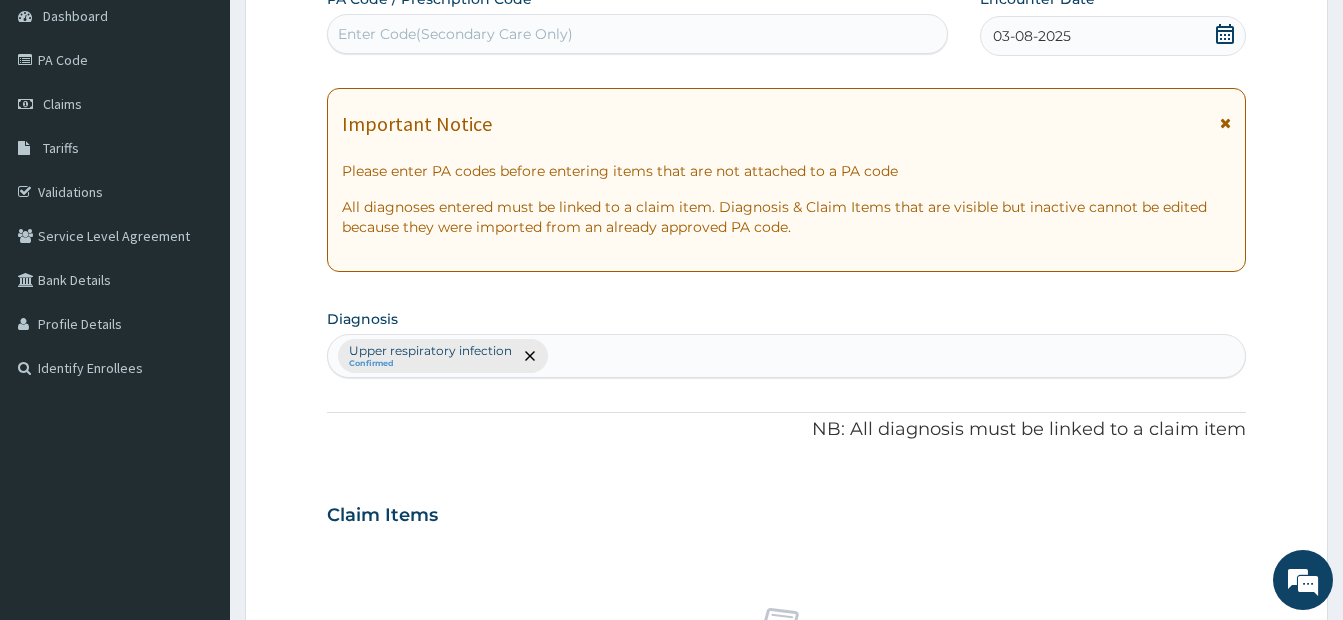 click on "Upper respiratory infection Confirmed" at bounding box center (786, 356) 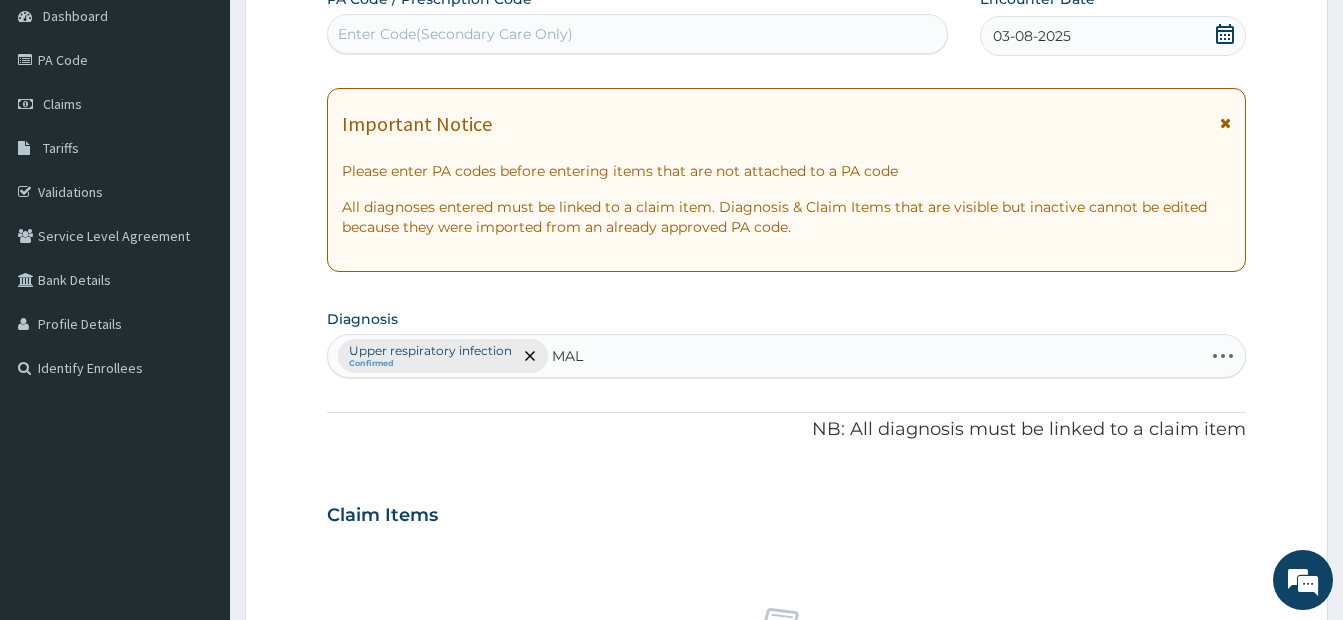 type on "MALA" 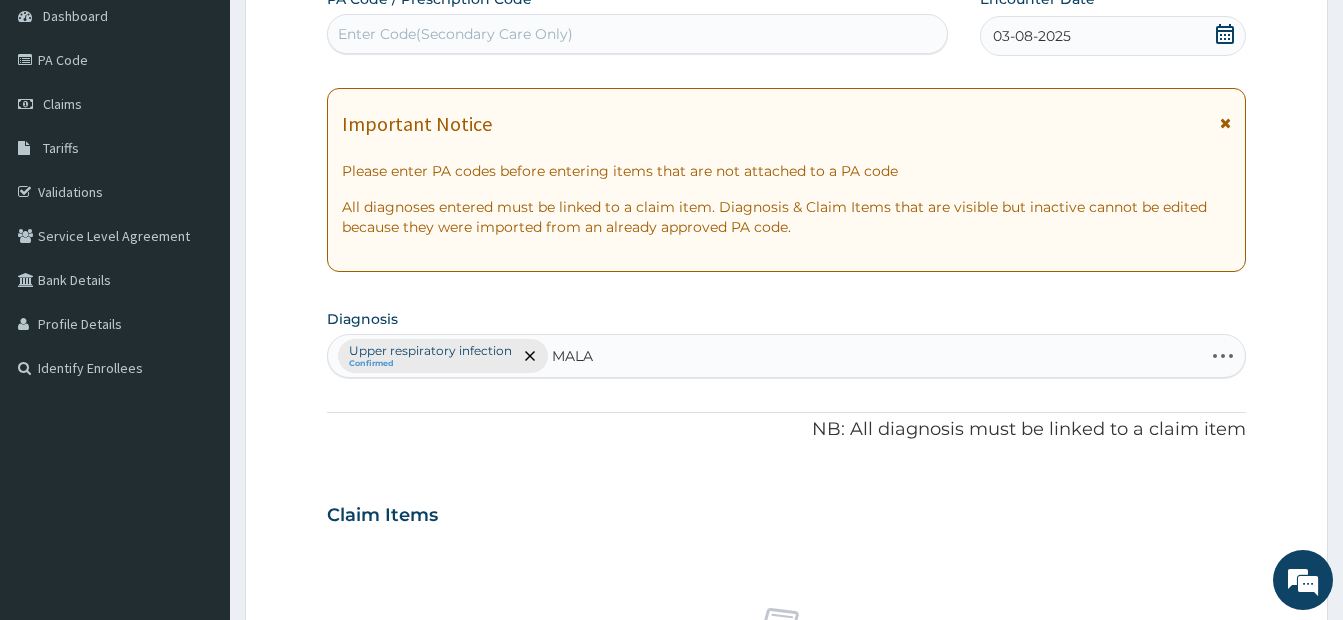 scroll, scrollTop: 402, scrollLeft: 0, axis: vertical 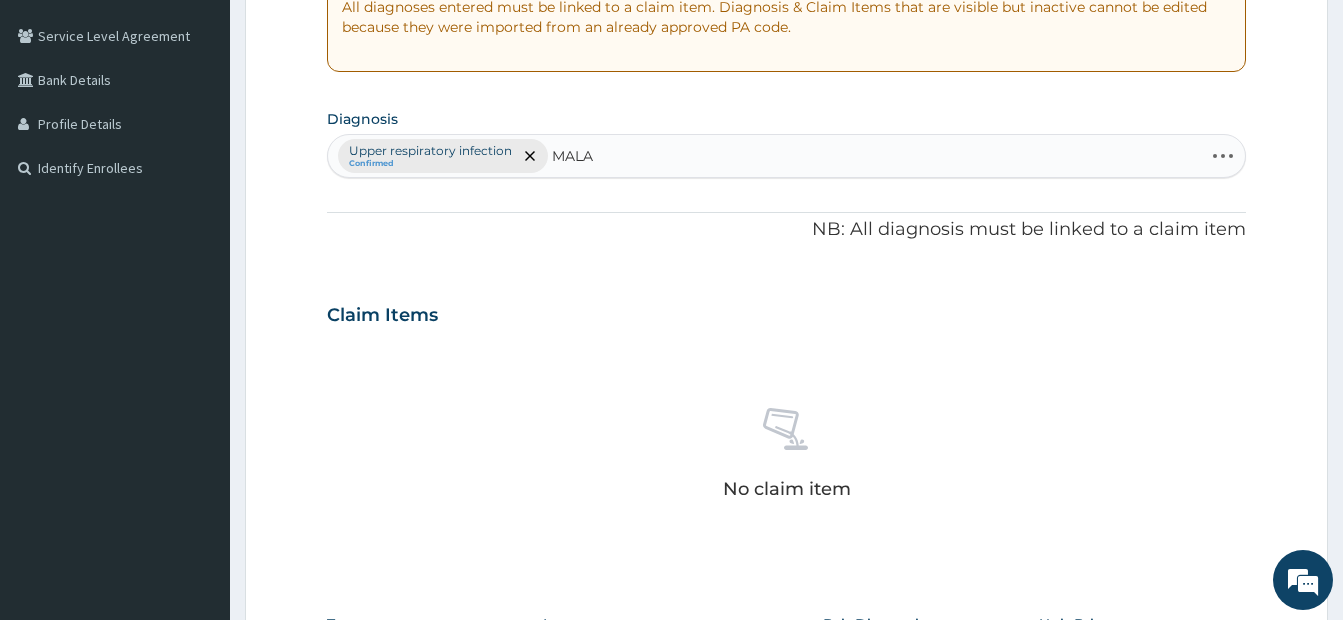 click on "Upper respiratory infection Confirmed MALA MALA" at bounding box center [765, 156] 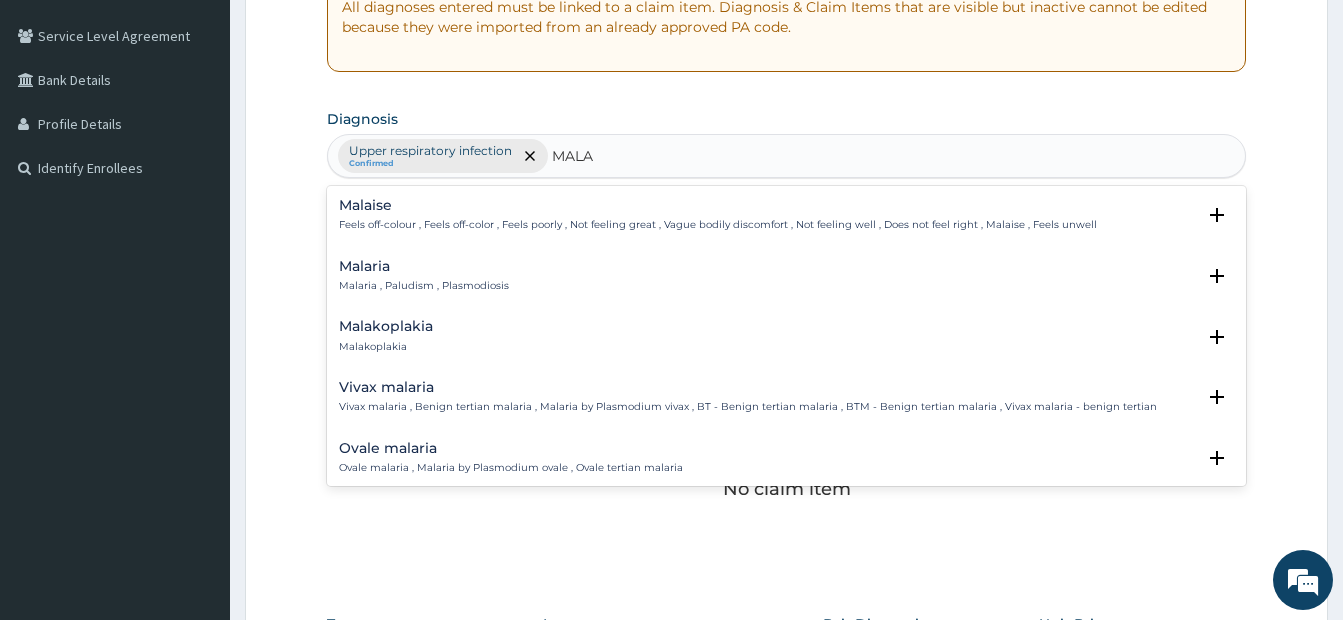 click on "Malaria , Paludism , Plasmodiosis" at bounding box center [424, 286] 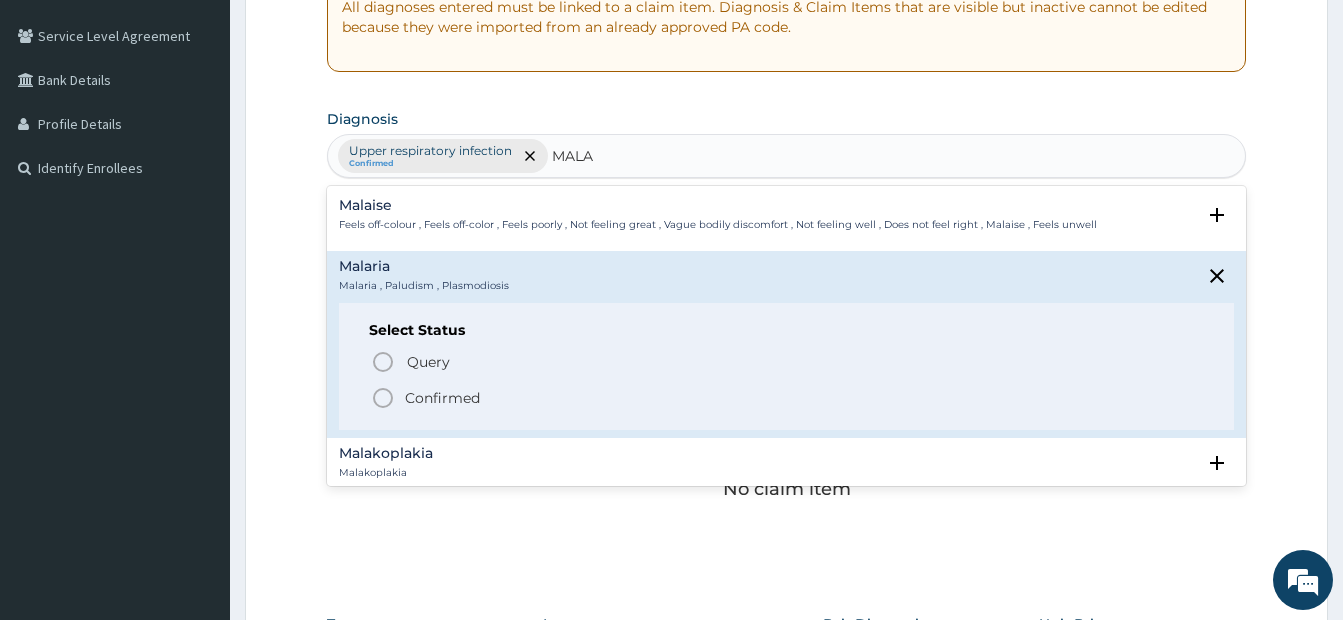 click 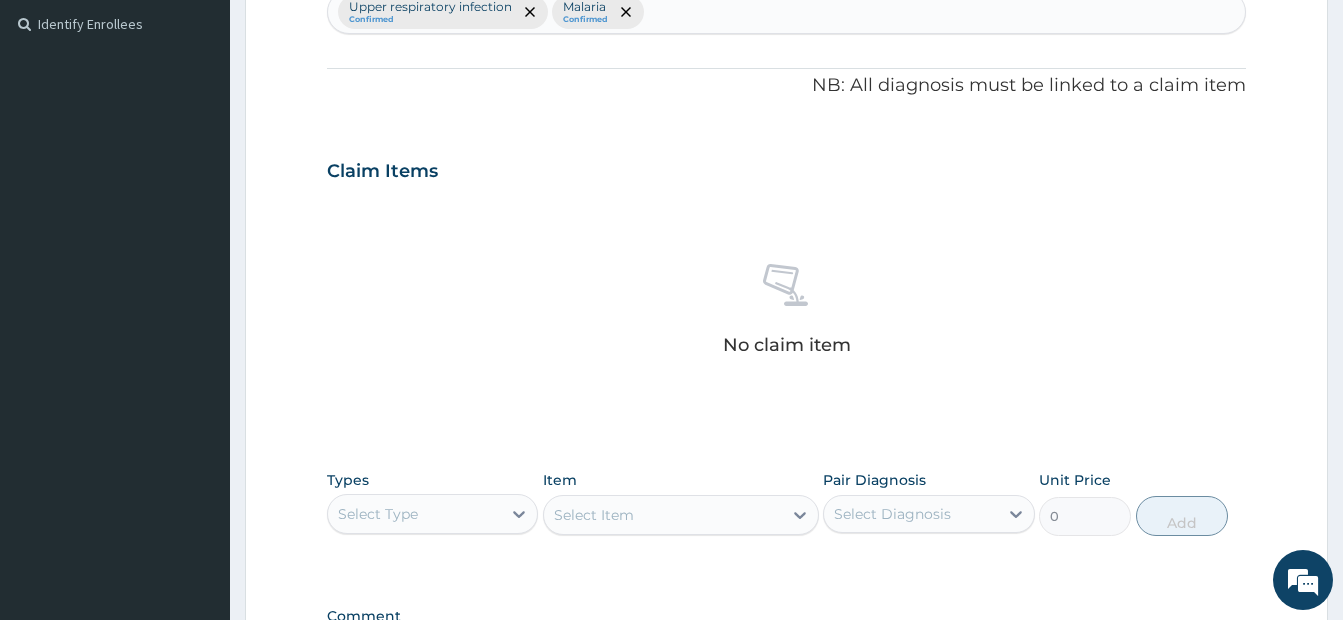 scroll, scrollTop: 802, scrollLeft: 0, axis: vertical 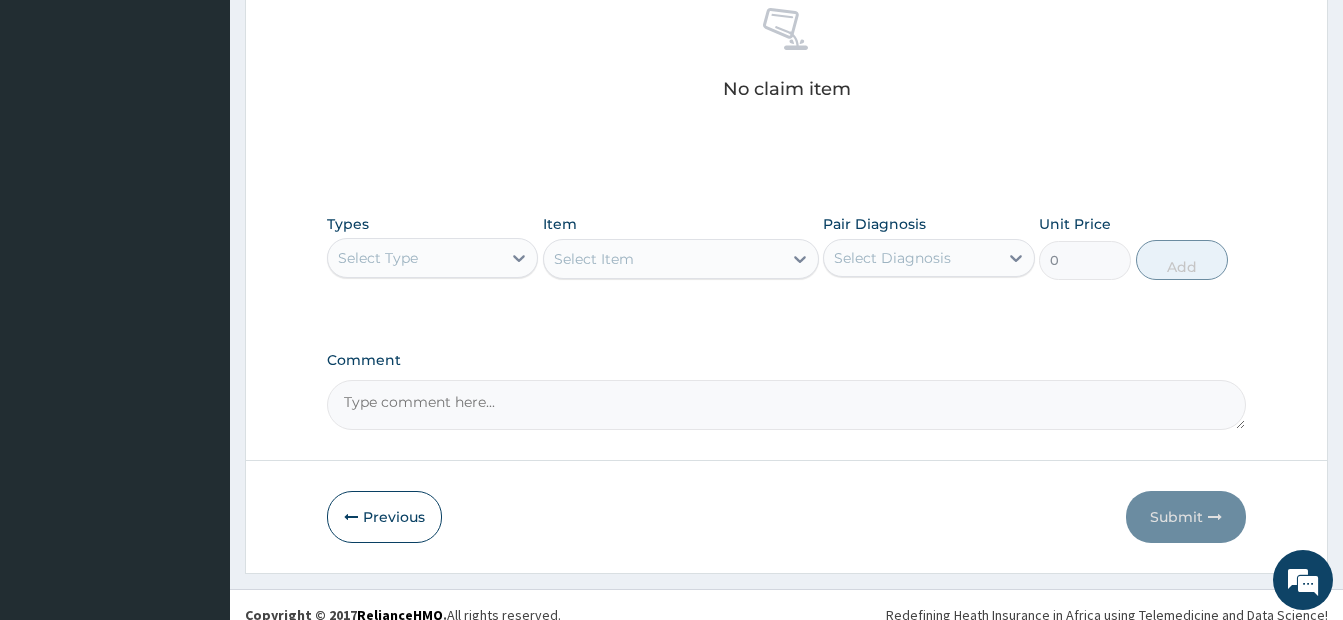 click on "Select Type" at bounding box center [378, 258] 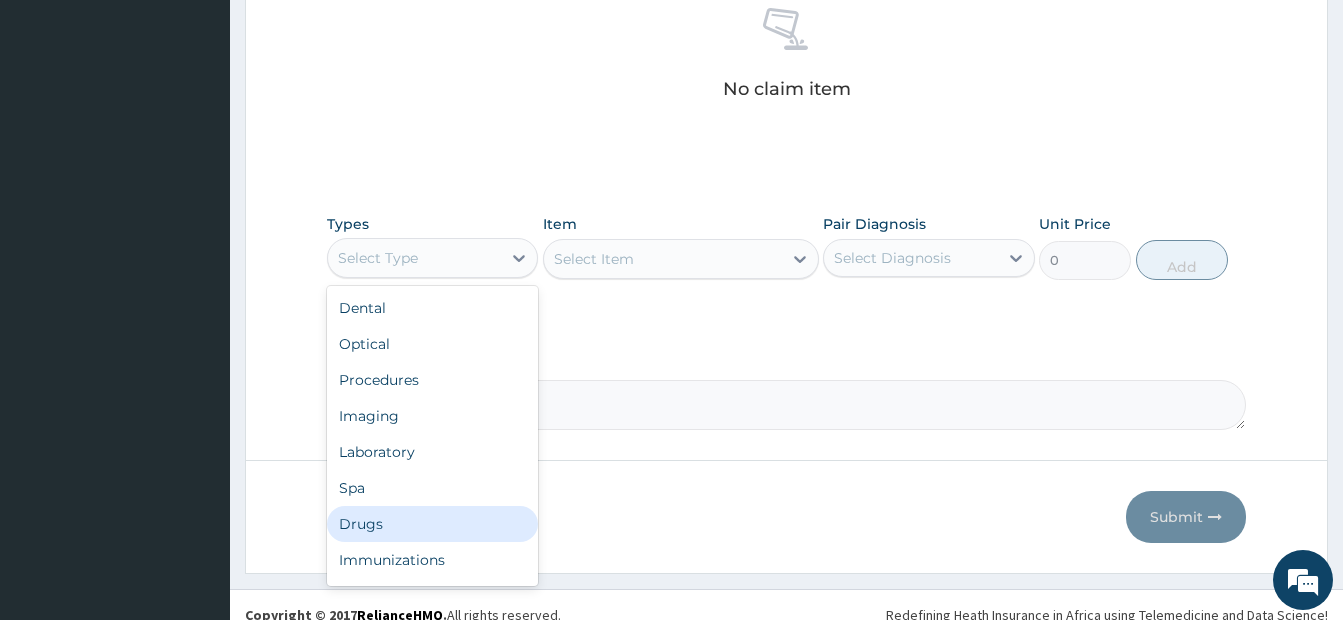 click on "Drugs" at bounding box center (432, 524) 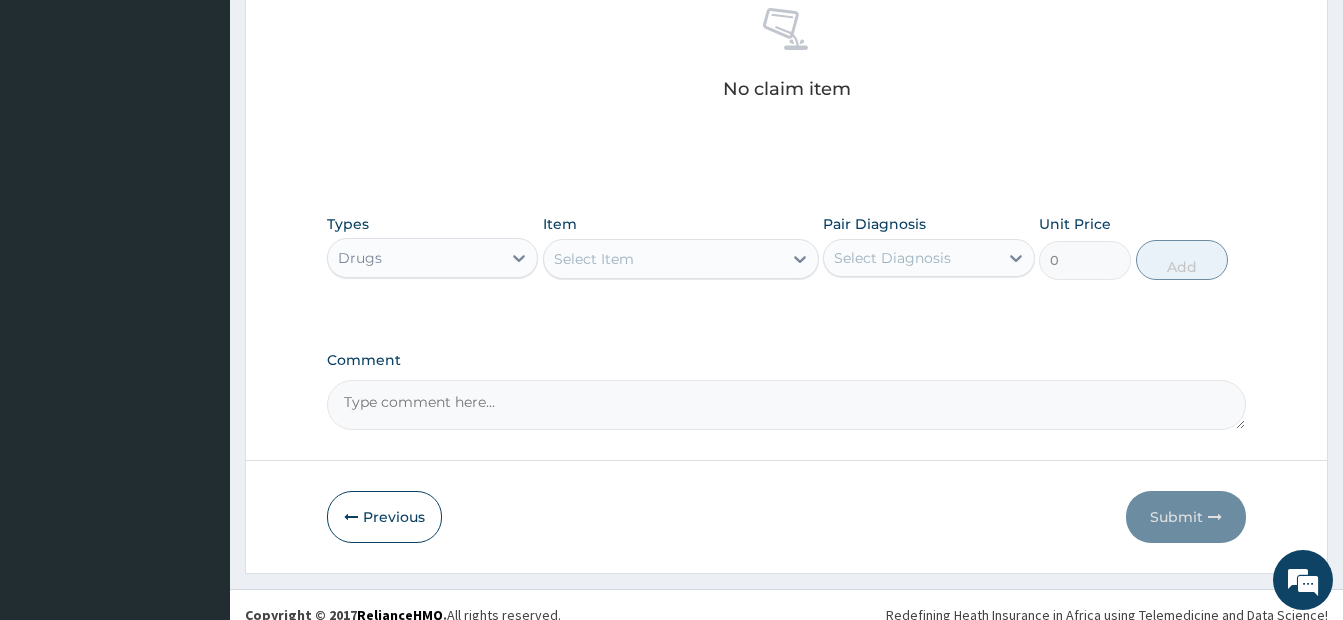click on "Select Item" at bounding box center (594, 259) 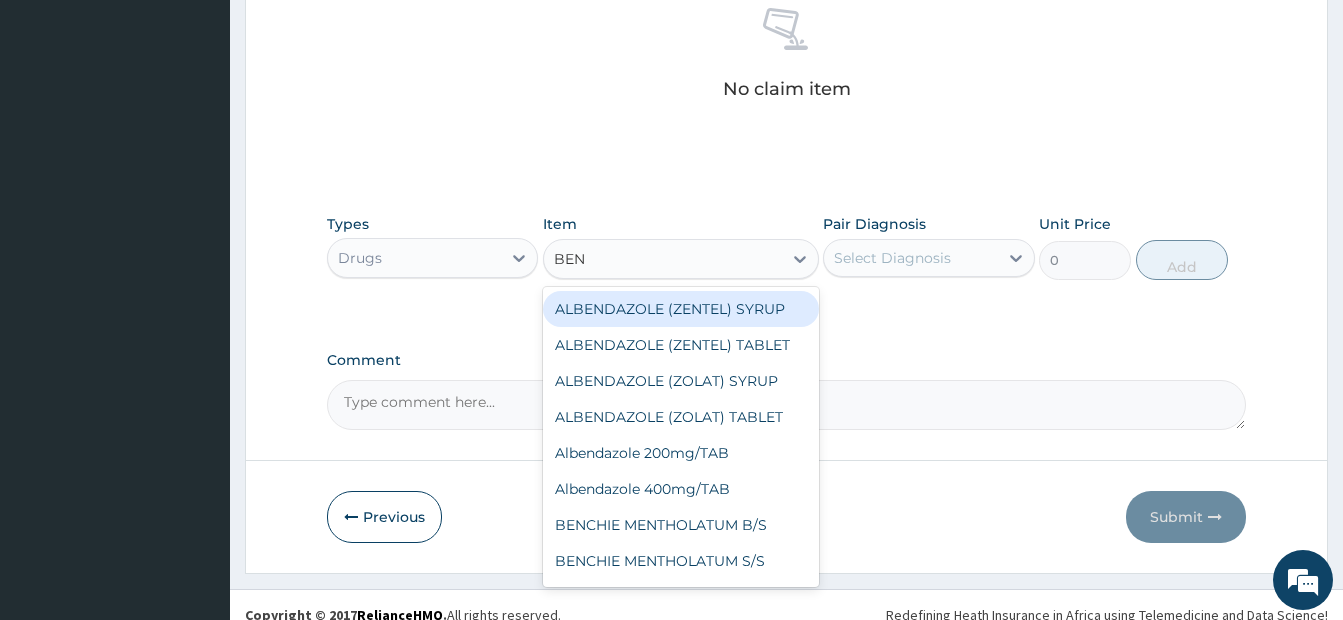 type on "BENY" 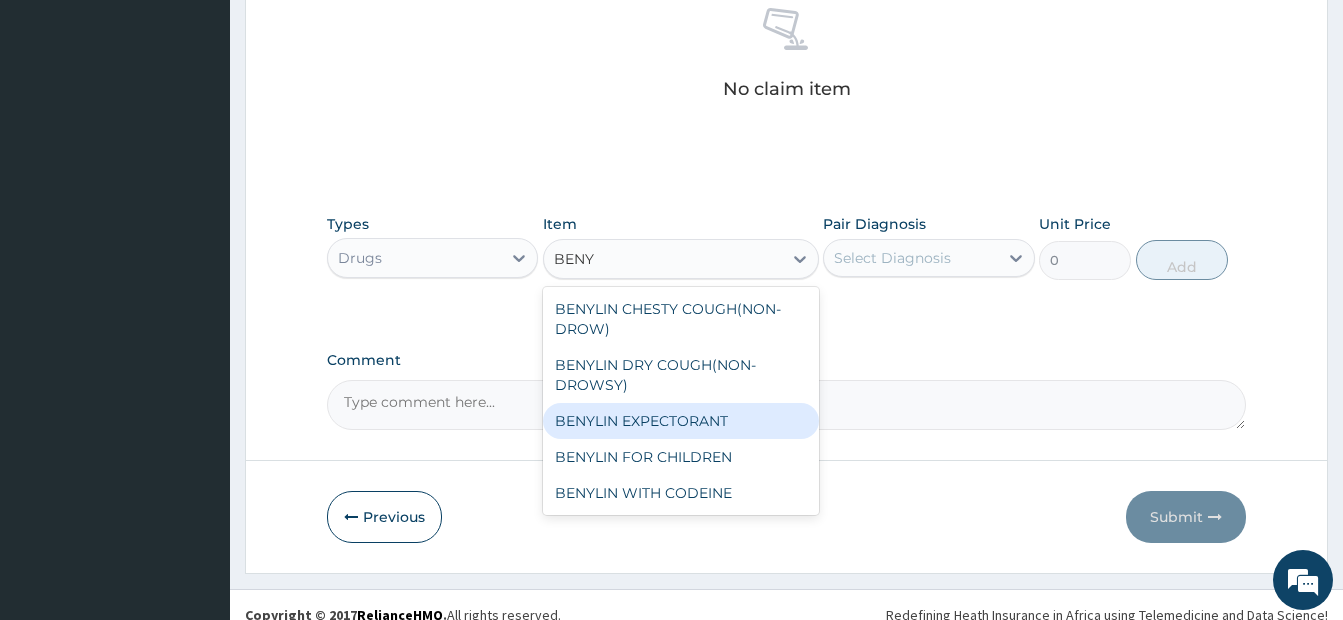 click on "BENYLIN EXPECTORANT" at bounding box center (681, 421) 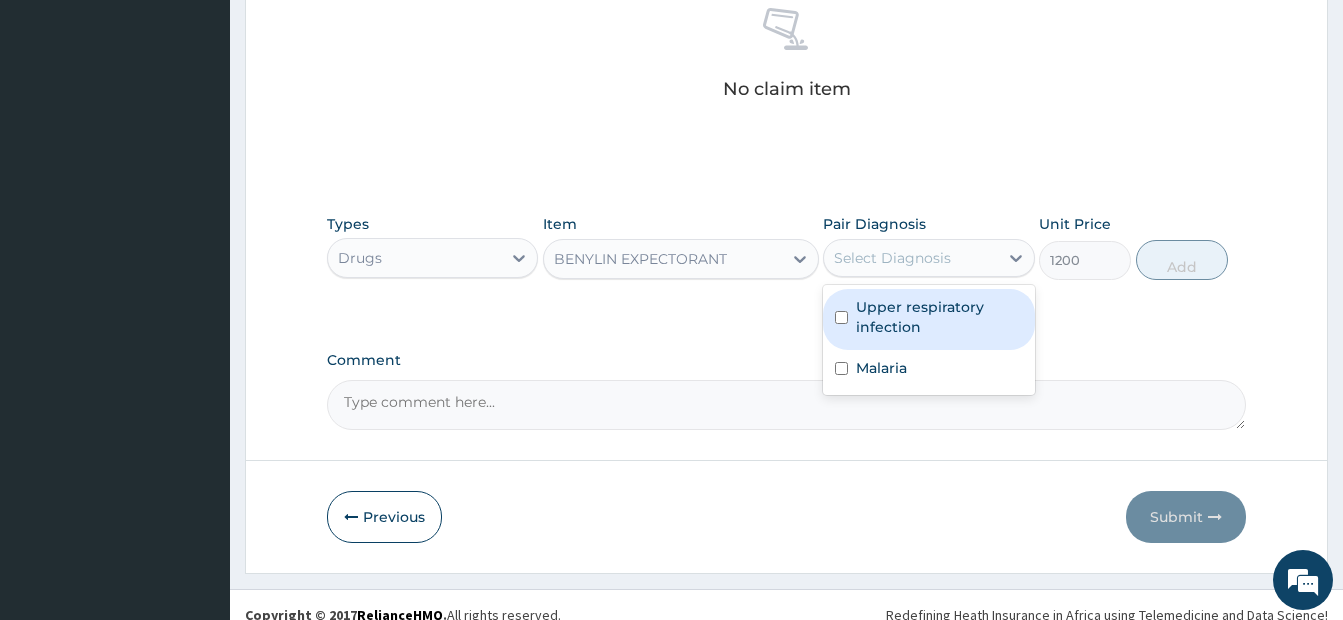 click on "Select Diagnosis" at bounding box center [892, 258] 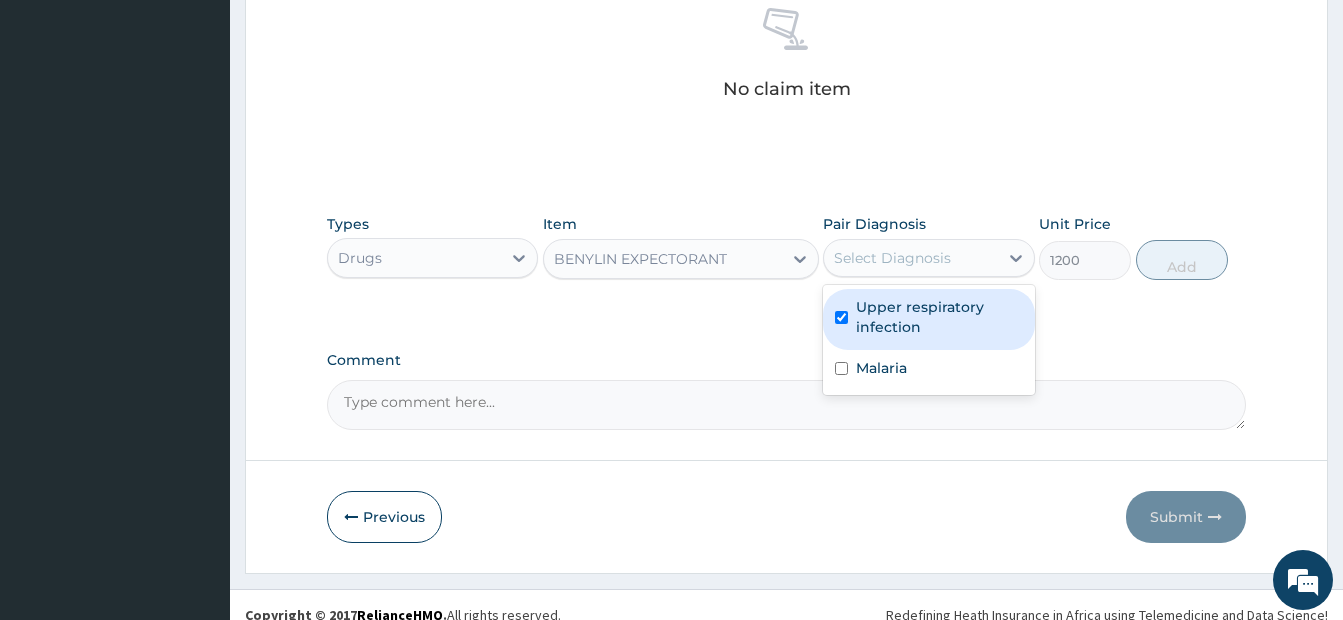 checkbox on "true" 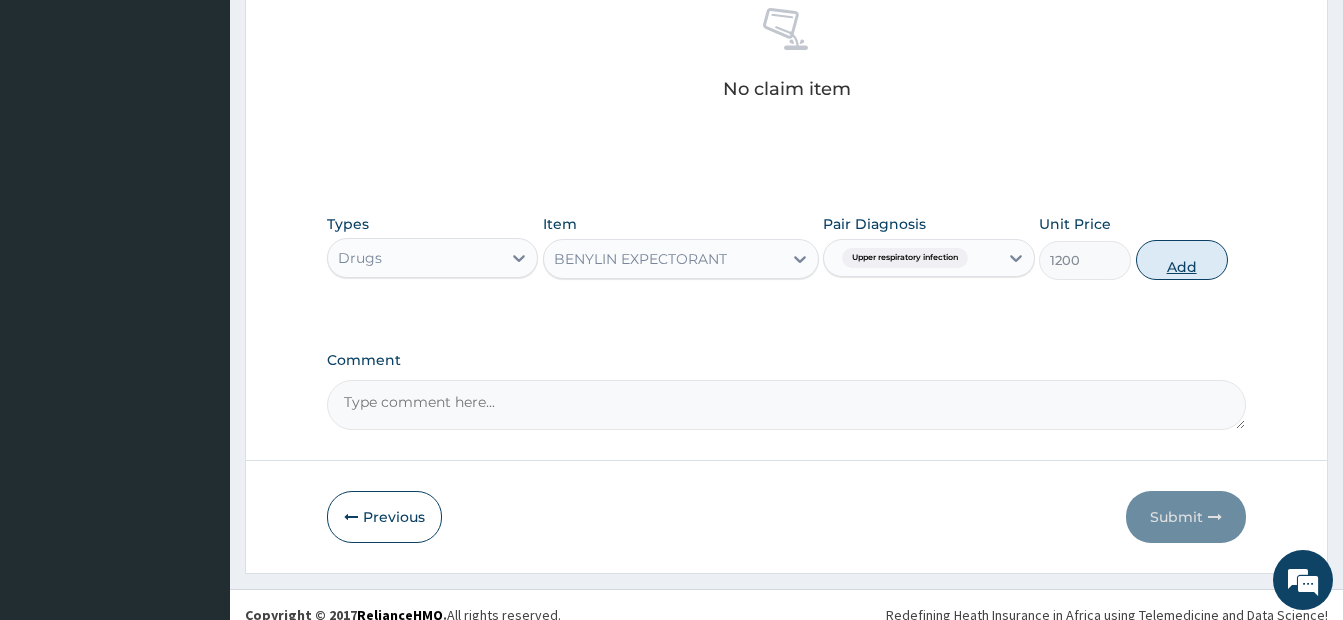 click on "Add" at bounding box center [1182, 260] 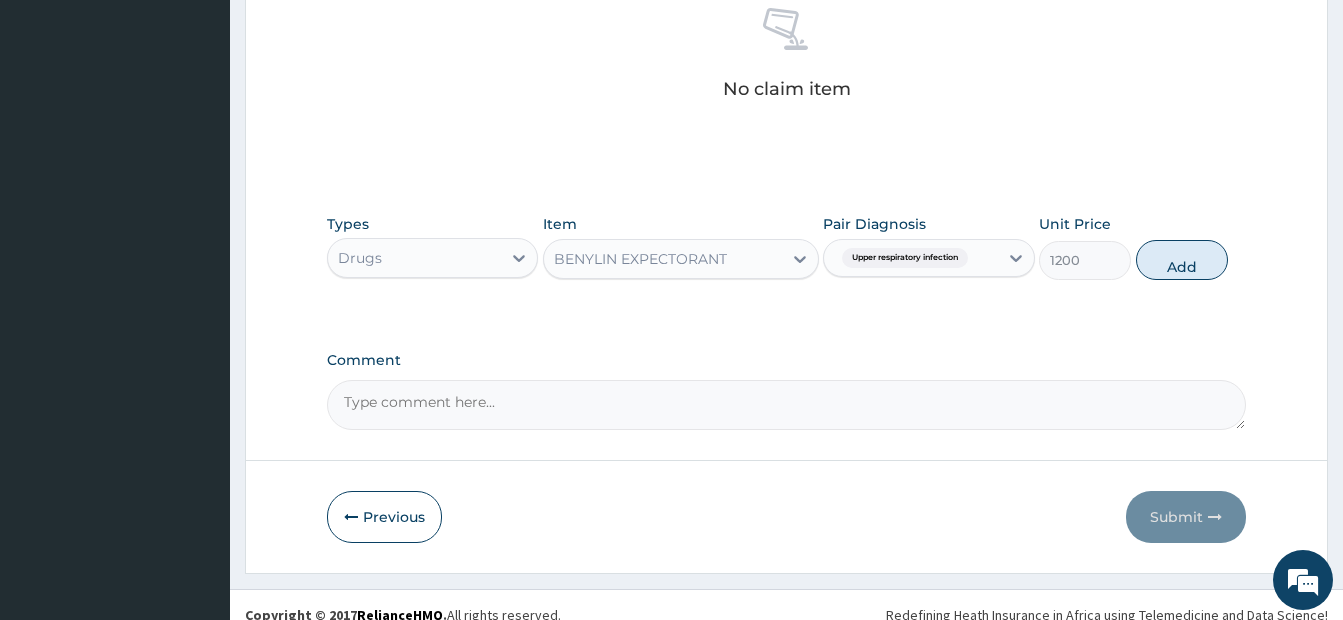 type on "0" 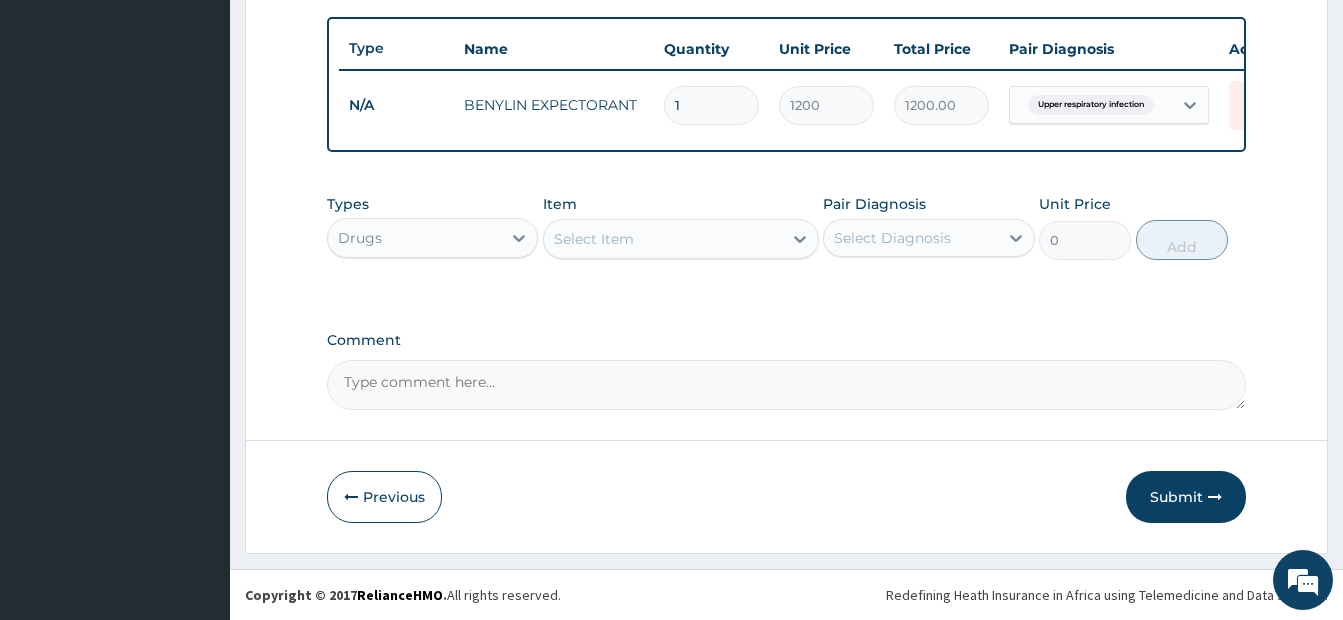 scroll, scrollTop: 742, scrollLeft: 0, axis: vertical 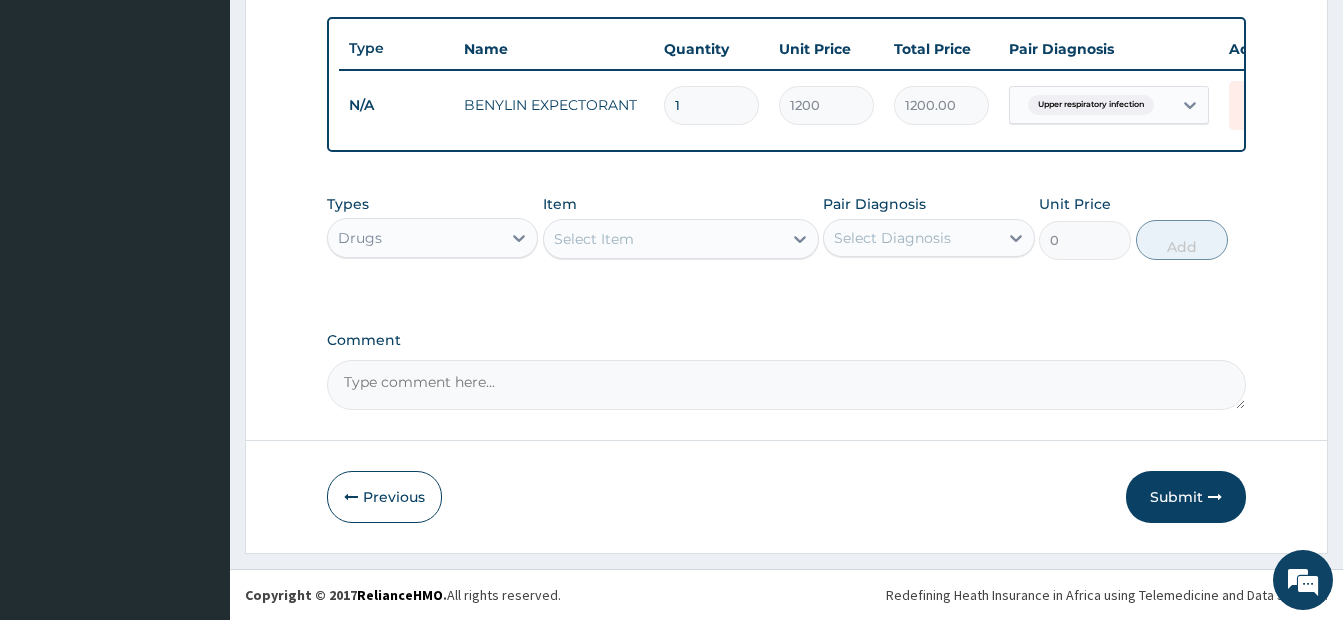 click on "Select Item" at bounding box center [663, 239] 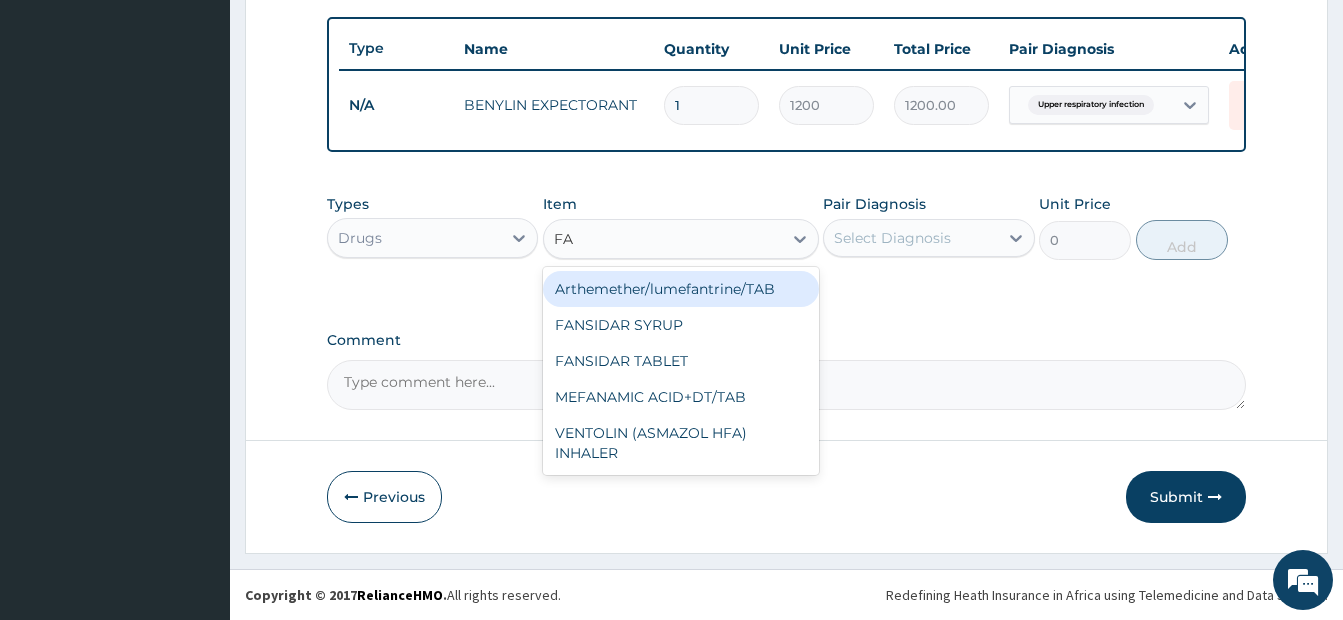 type on "FAN" 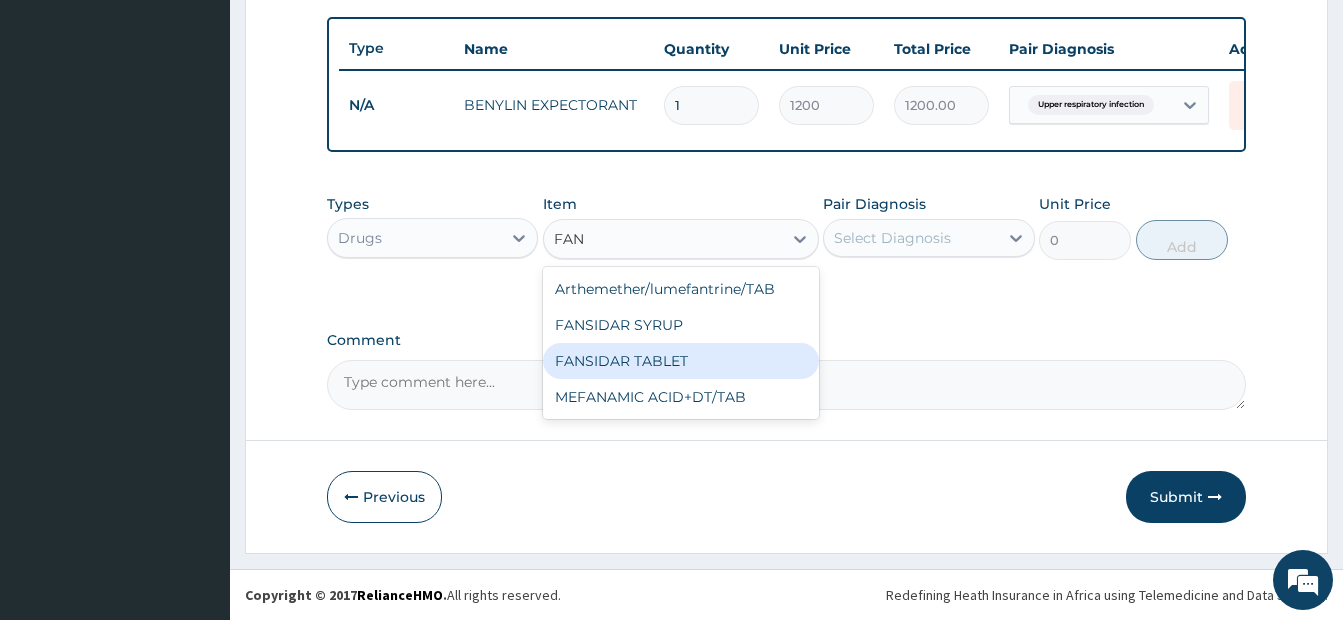 click on "FANSIDAR TABLET" at bounding box center (681, 361) 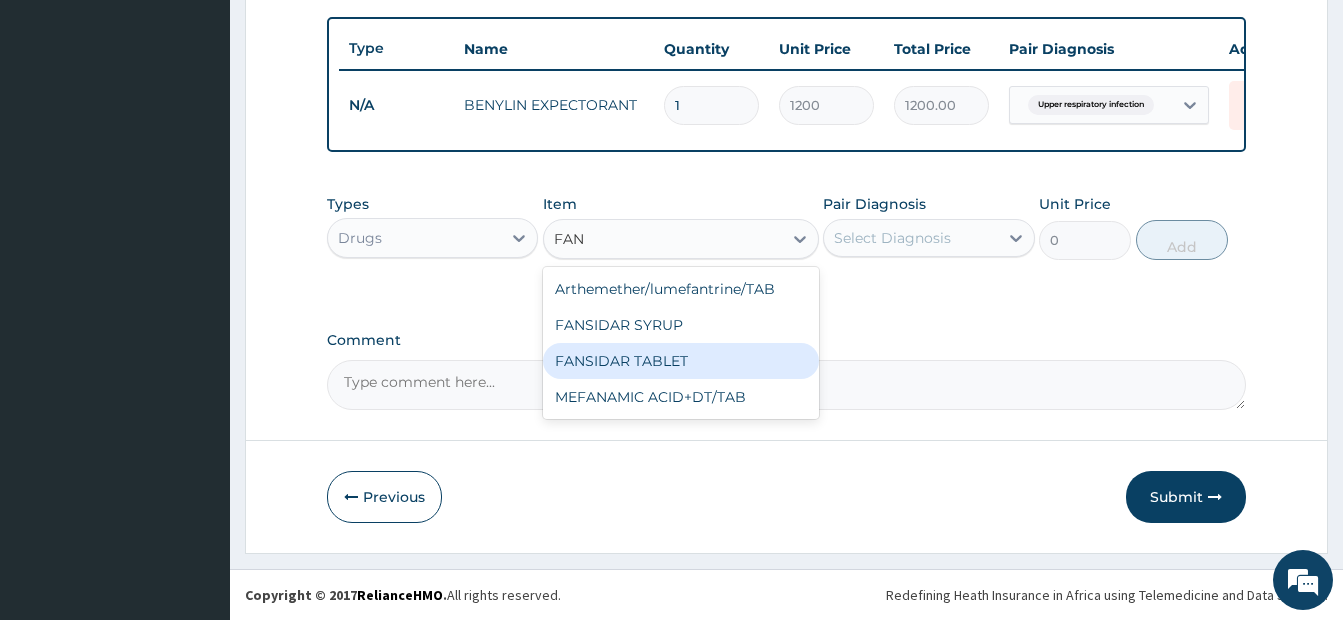 type 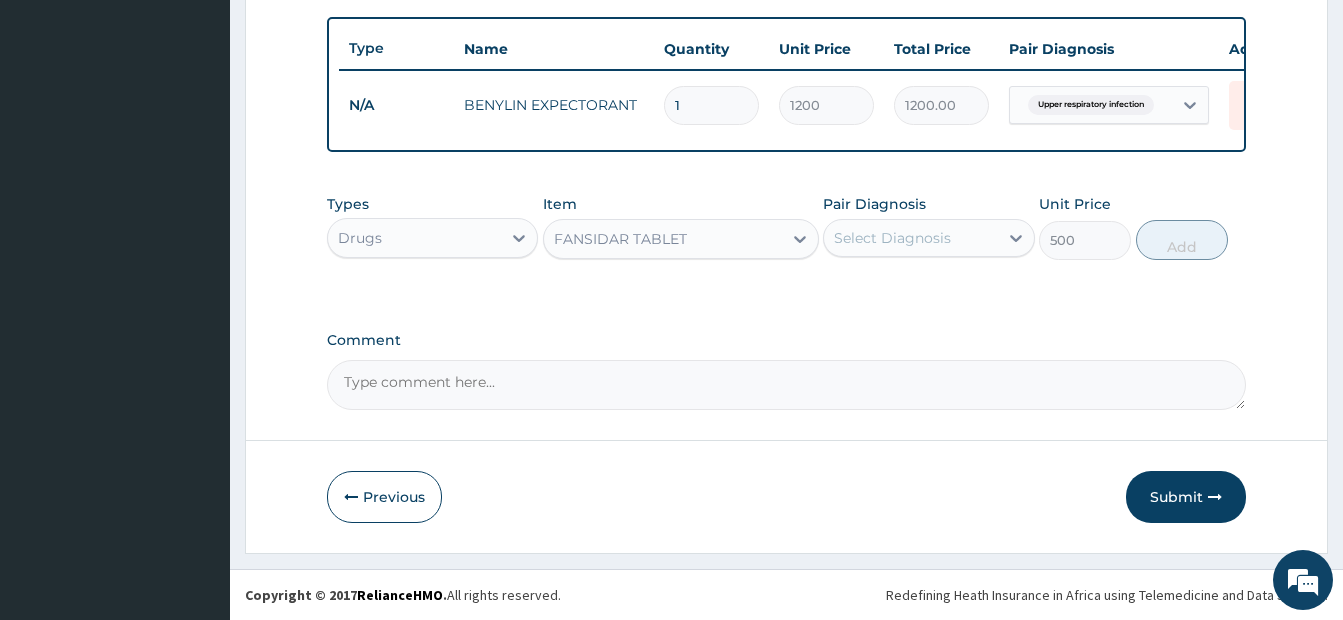 click on "Select Diagnosis" at bounding box center (892, 238) 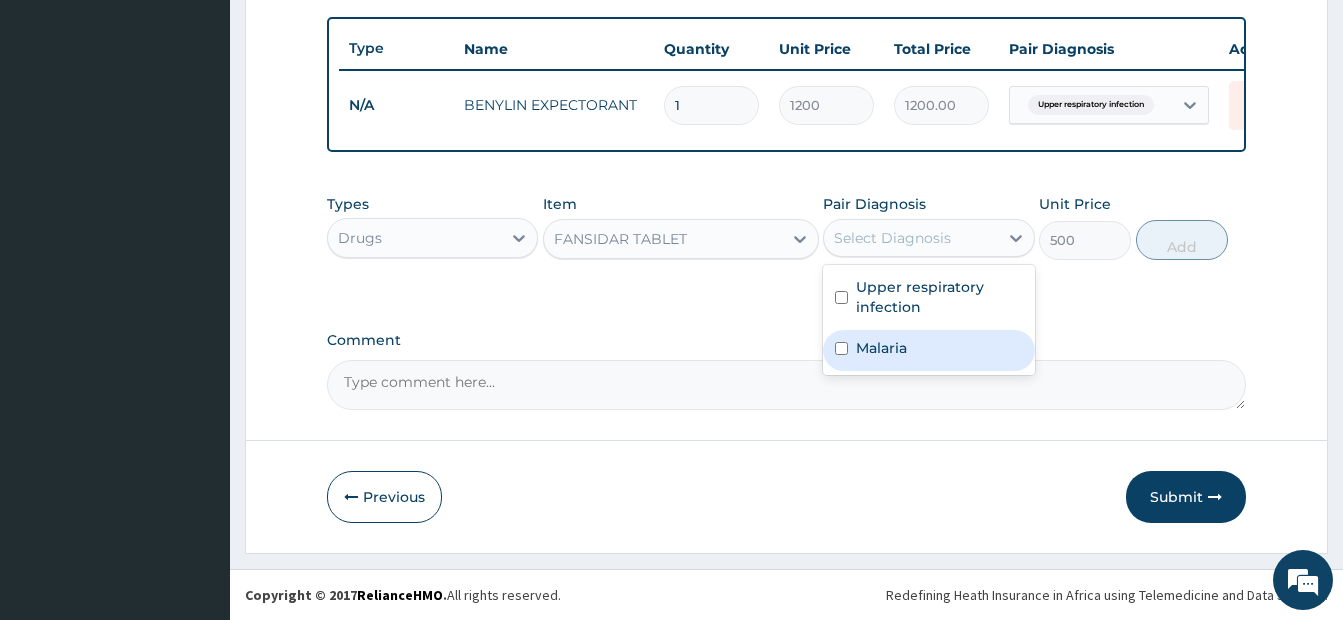 click on "Malaria" at bounding box center (928, 350) 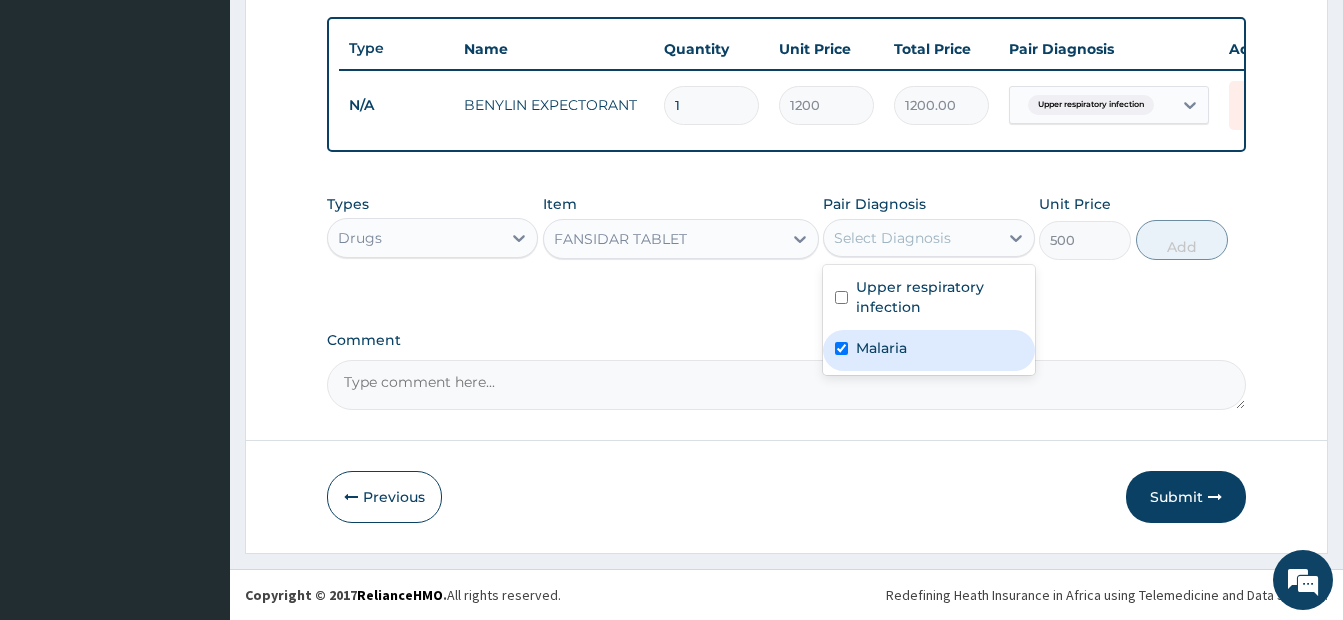 checkbox on "true" 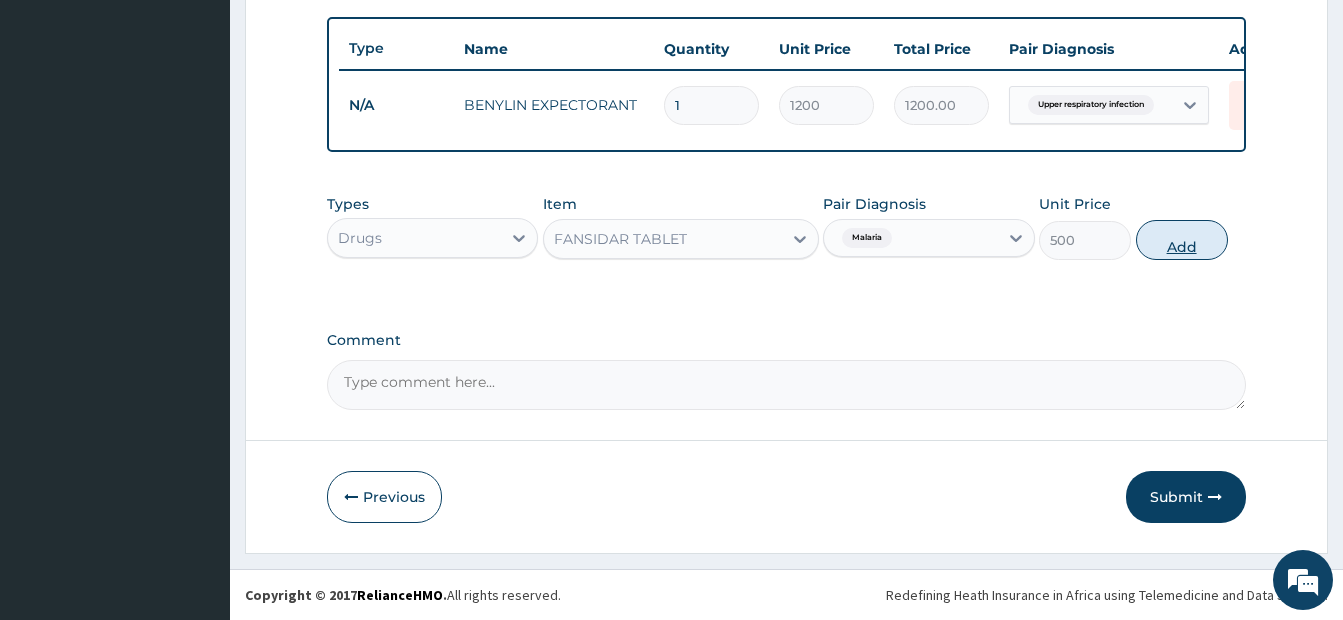click on "Add" at bounding box center (1182, 240) 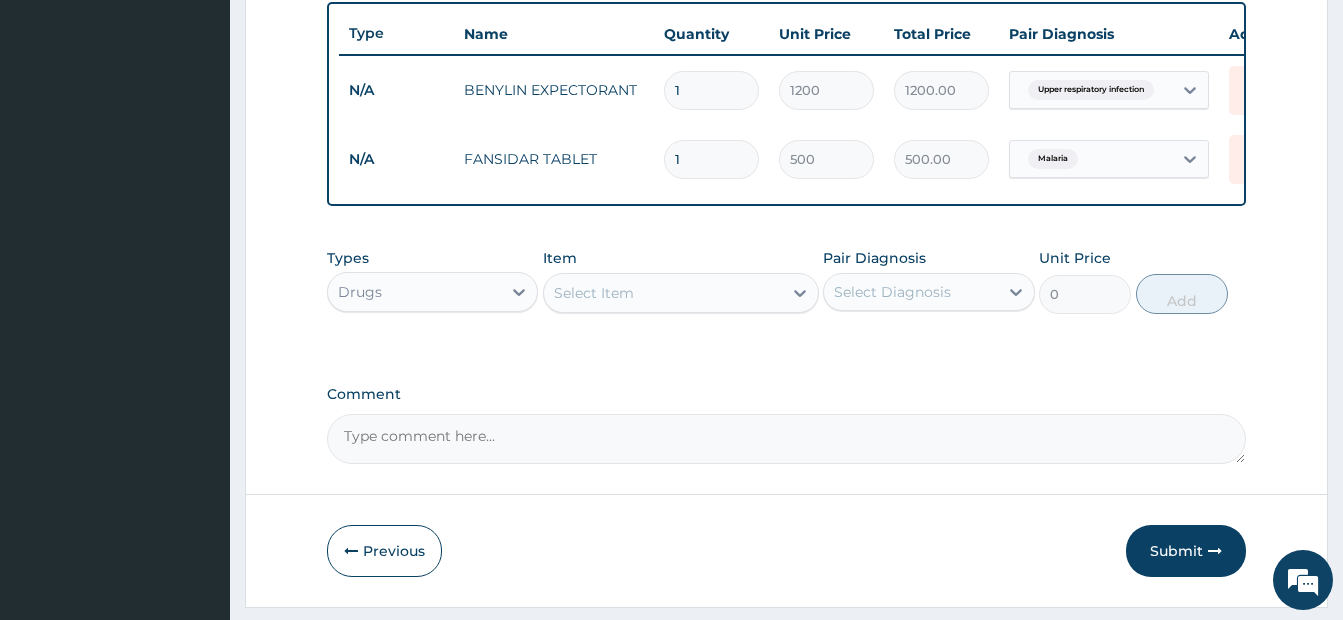 type 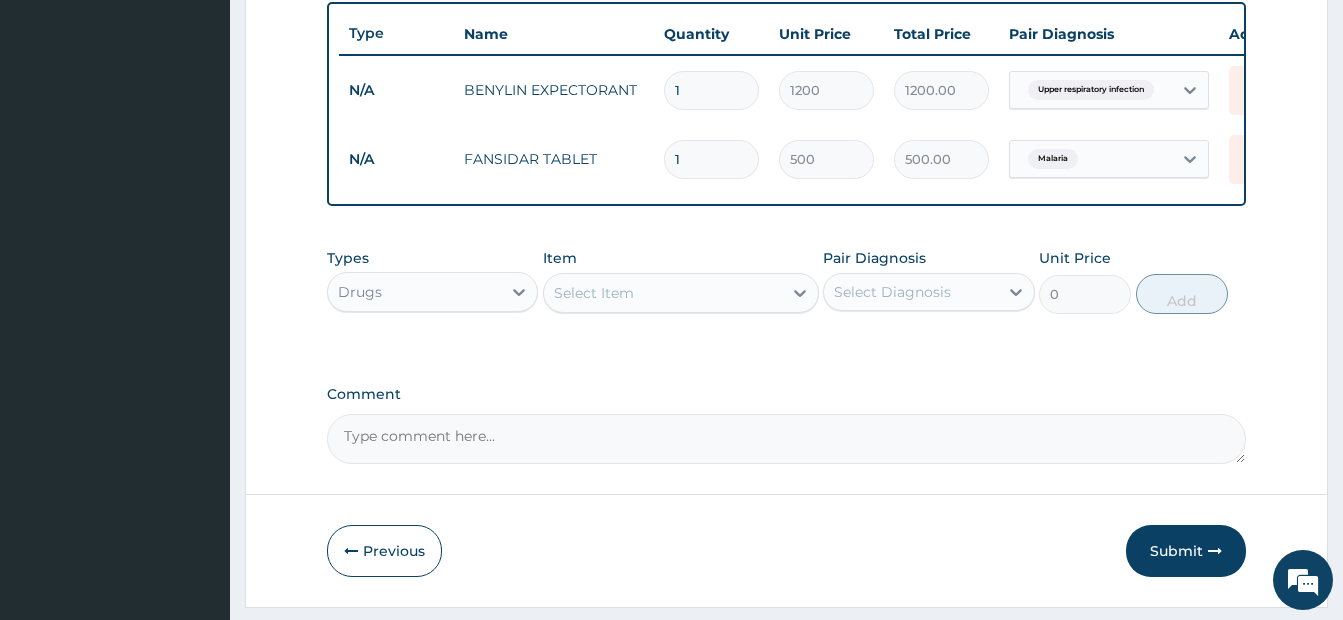 type on "0.00" 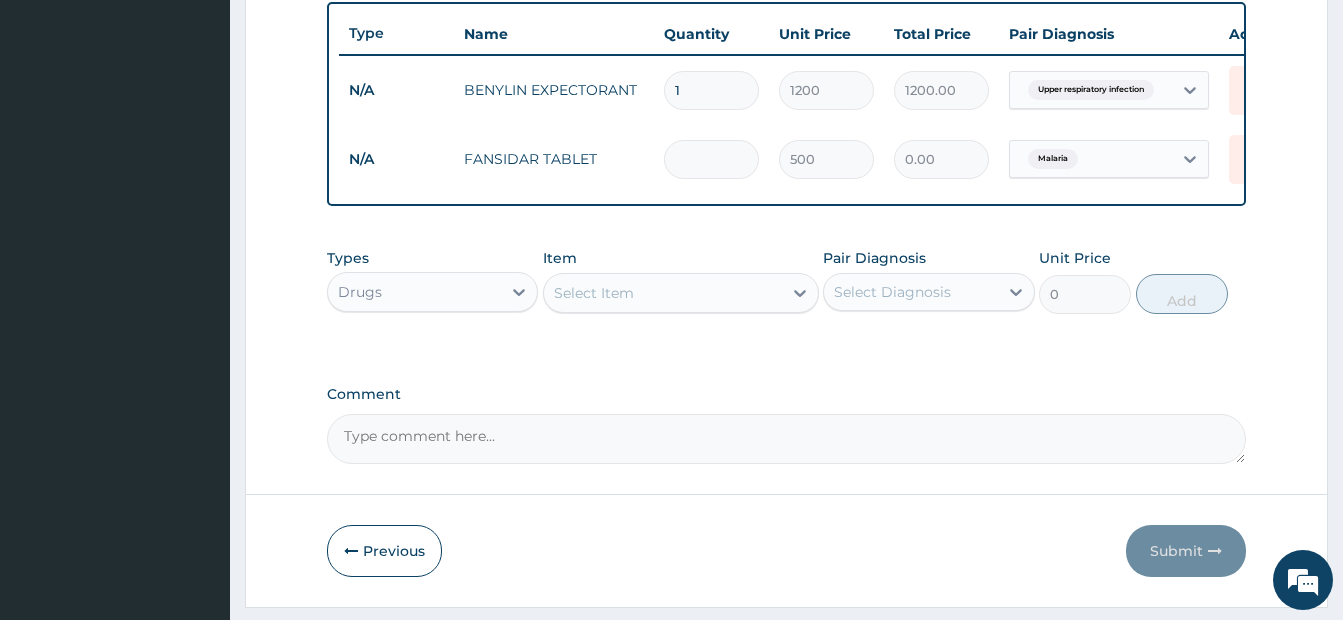 type on "3" 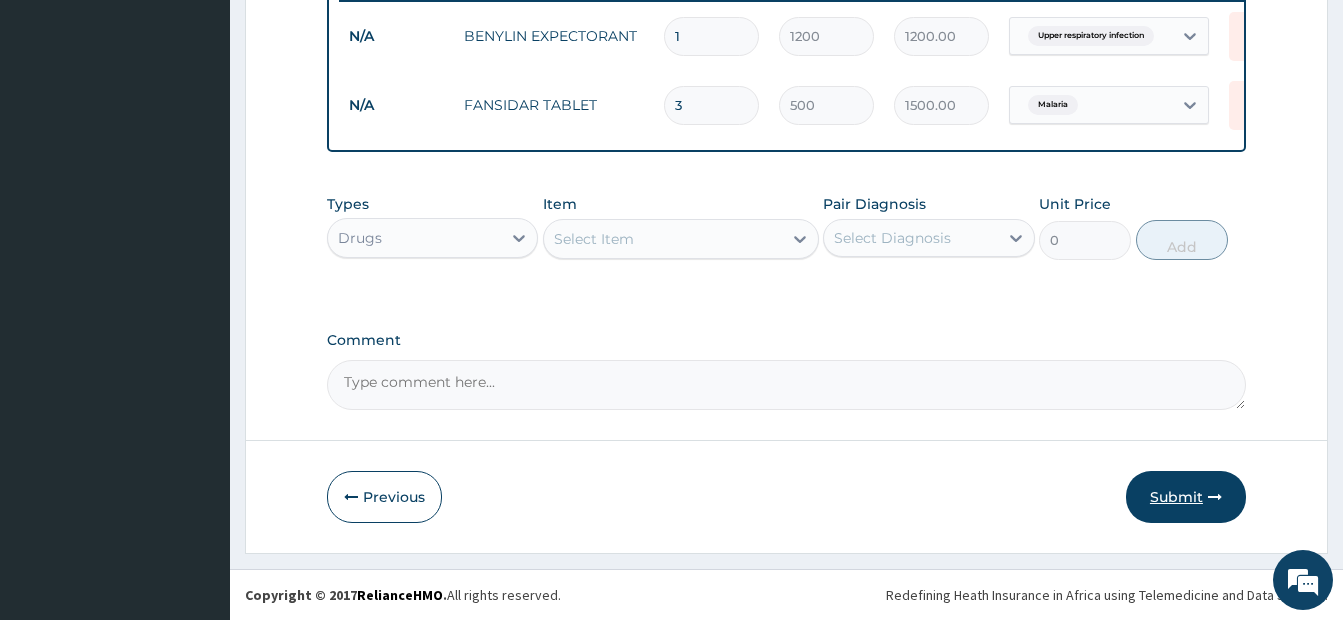 type on "3" 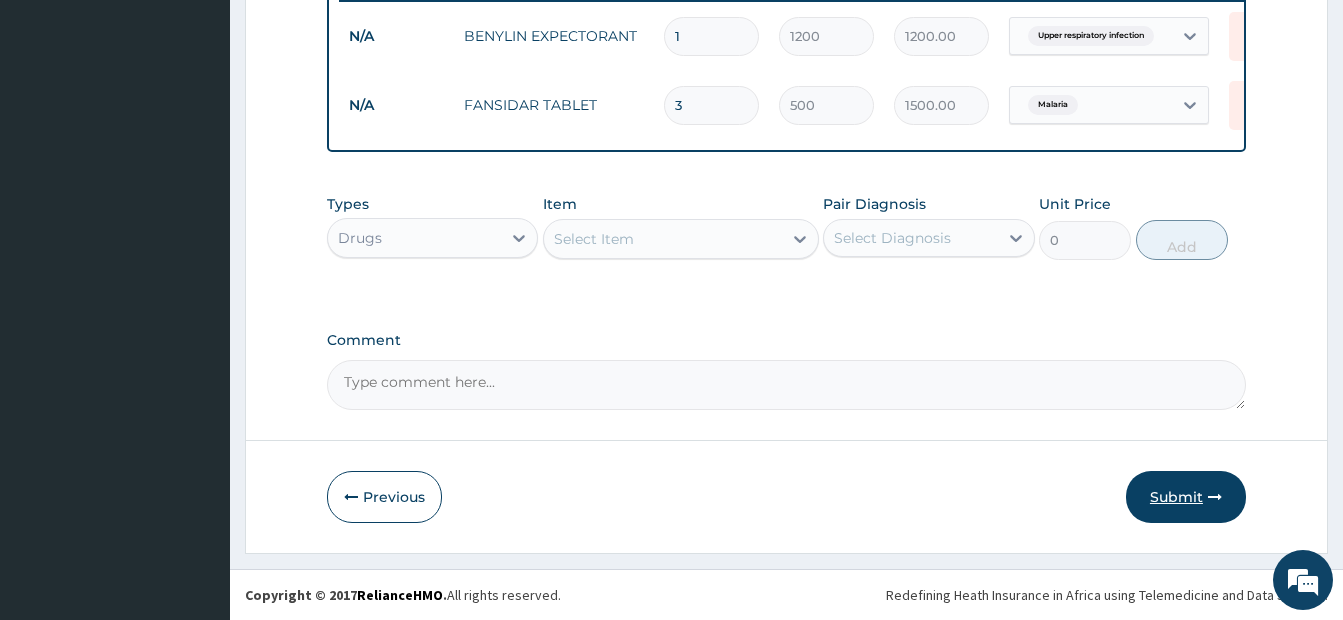 click on "Submit" at bounding box center (1186, 497) 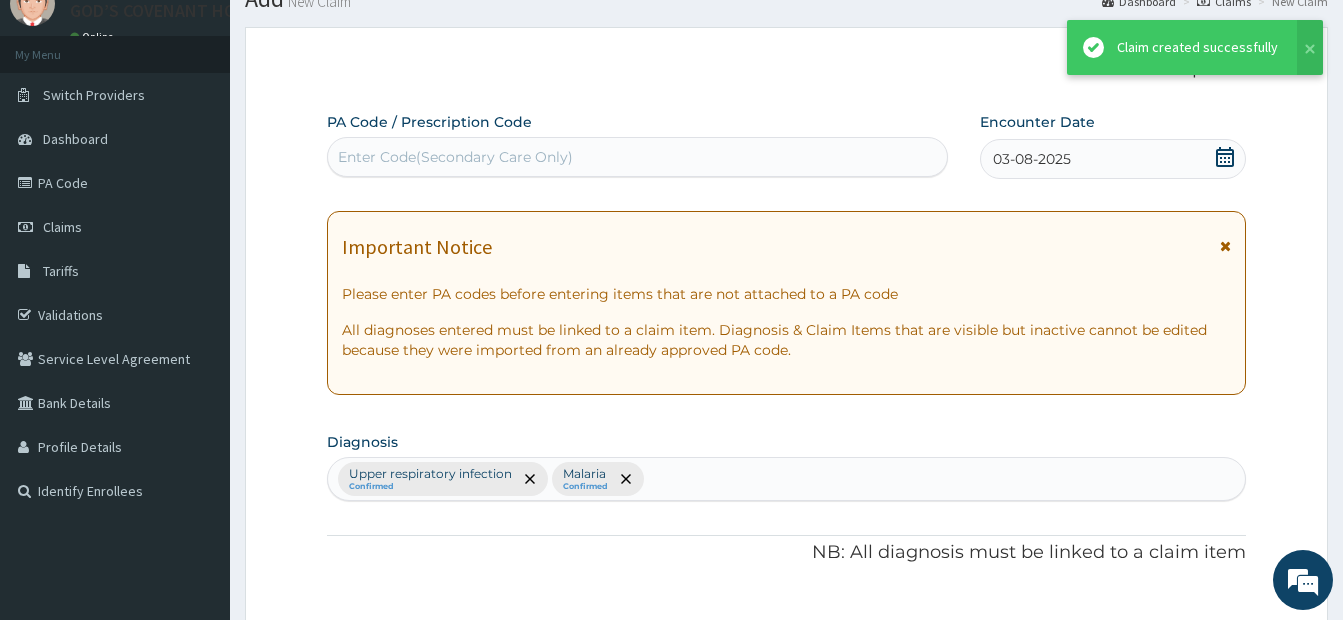 scroll, scrollTop: 811, scrollLeft: 0, axis: vertical 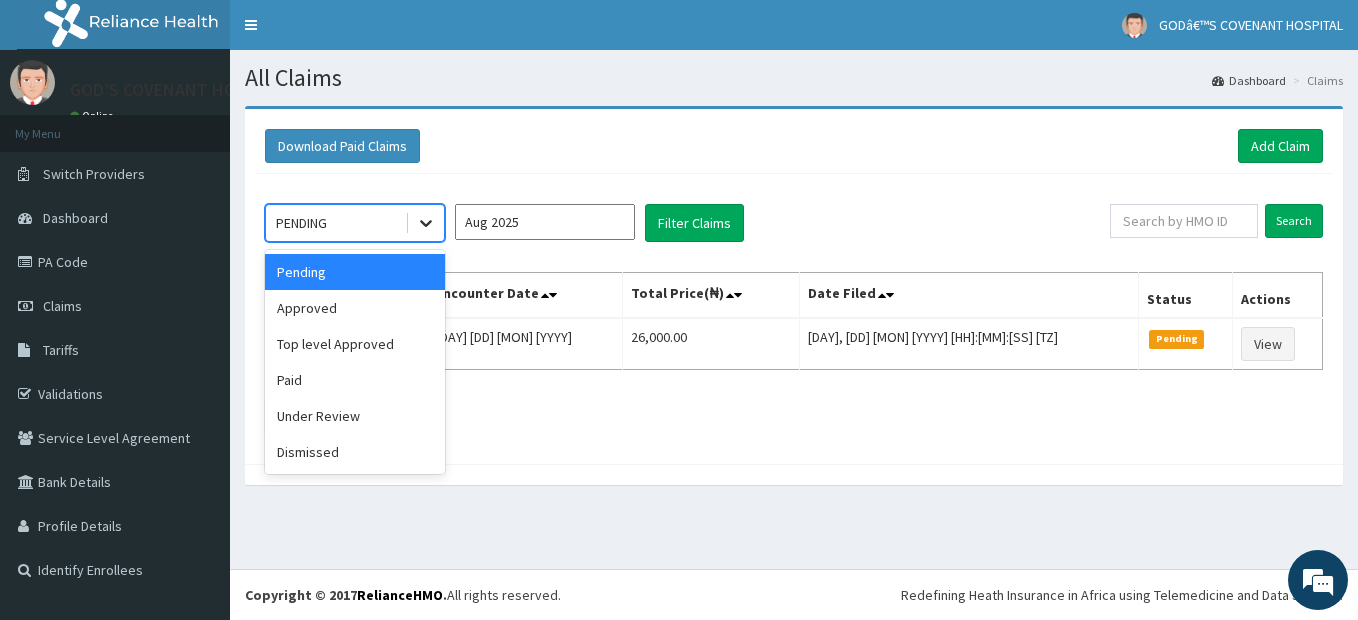 click 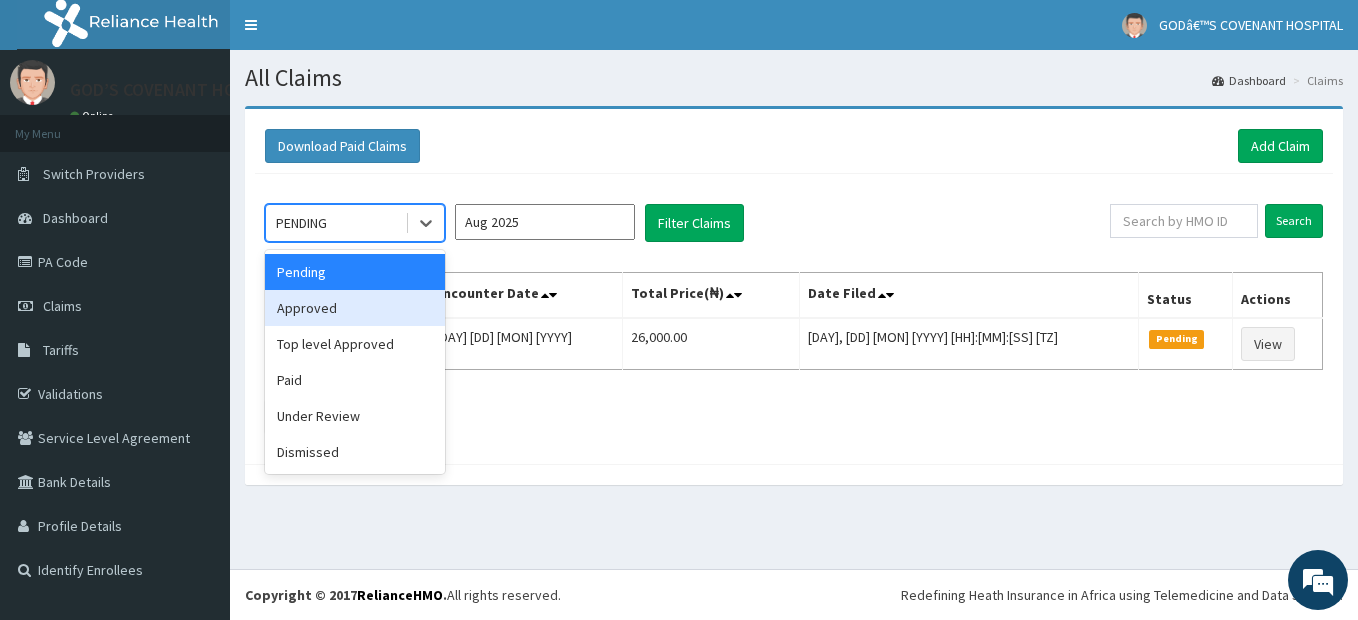 click on "Approved" at bounding box center (355, 308) 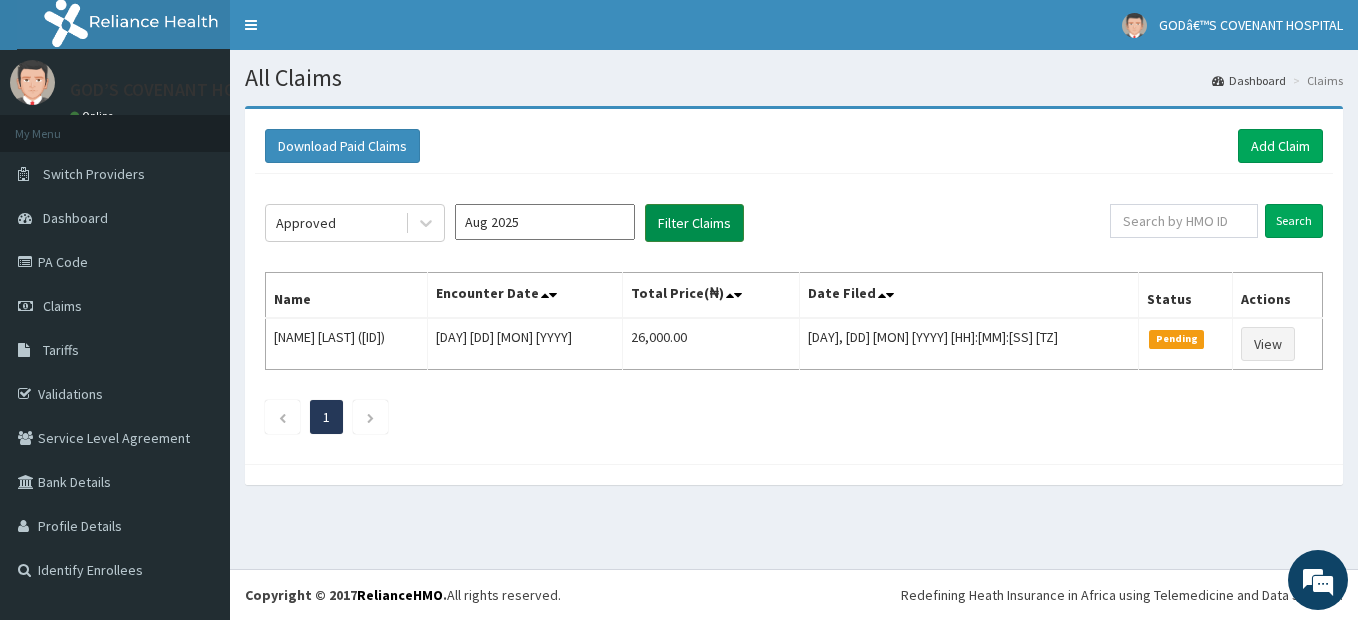 click on "Filter Claims" at bounding box center [694, 223] 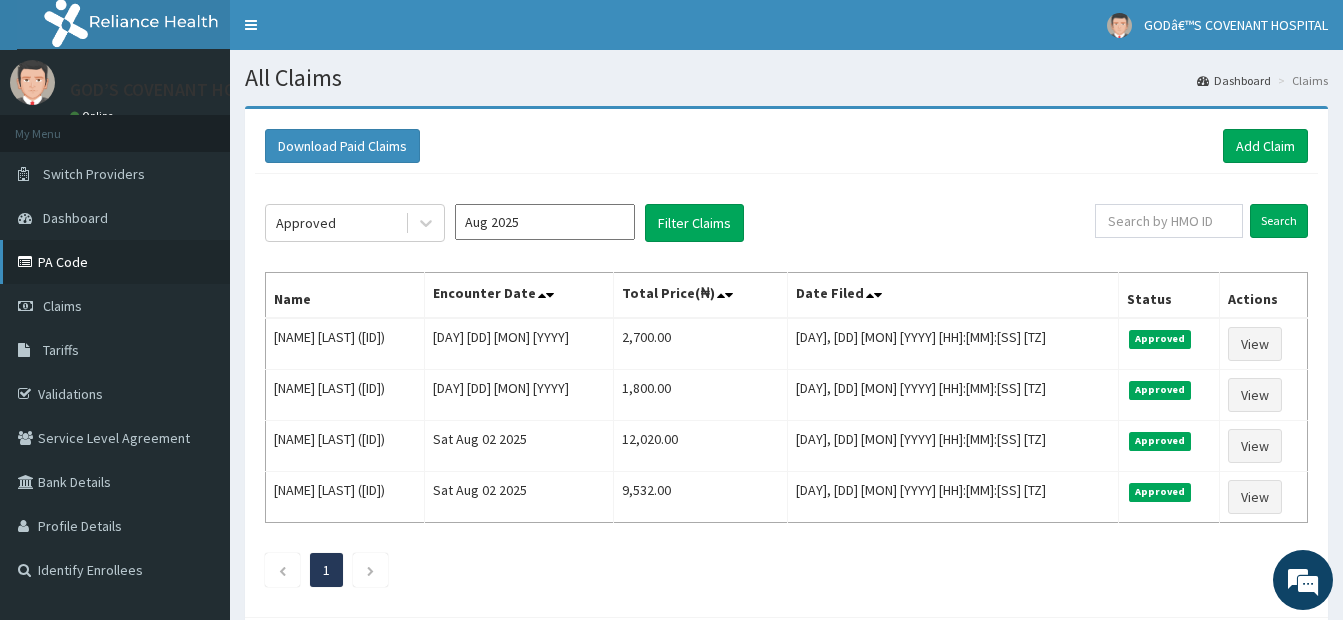 click on "PA Code" at bounding box center (115, 262) 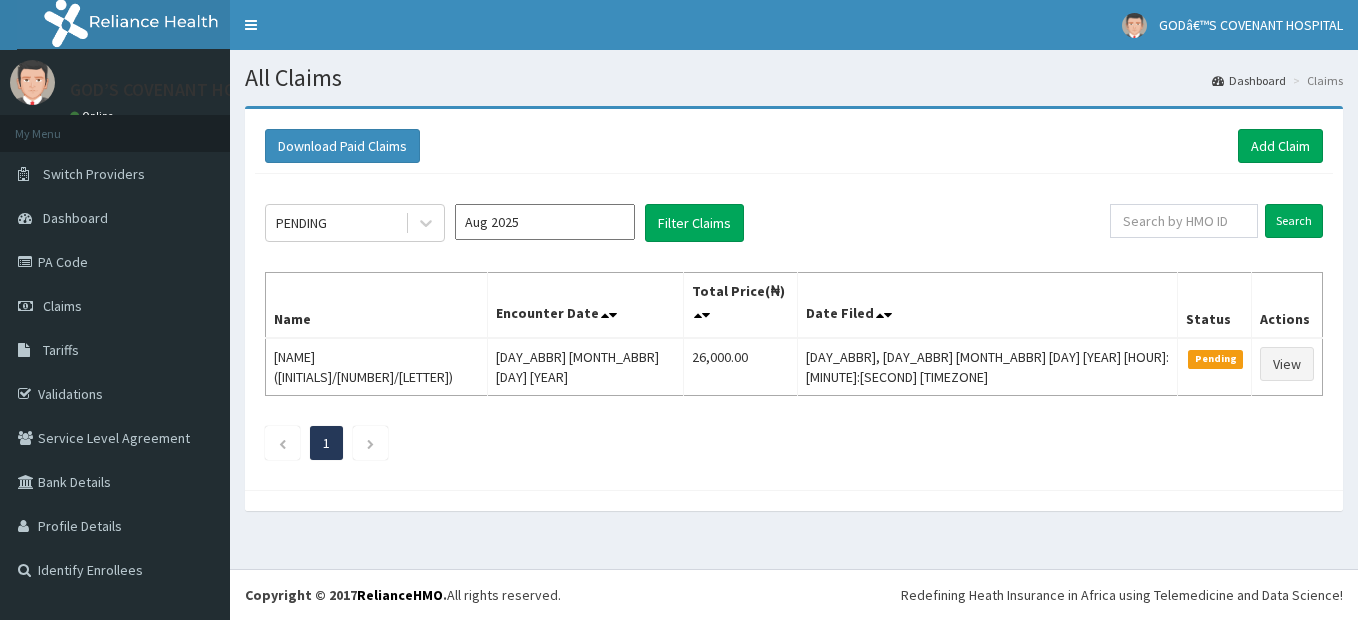 scroll, scrollTop: 0, scrollLeft: 0, axis: both 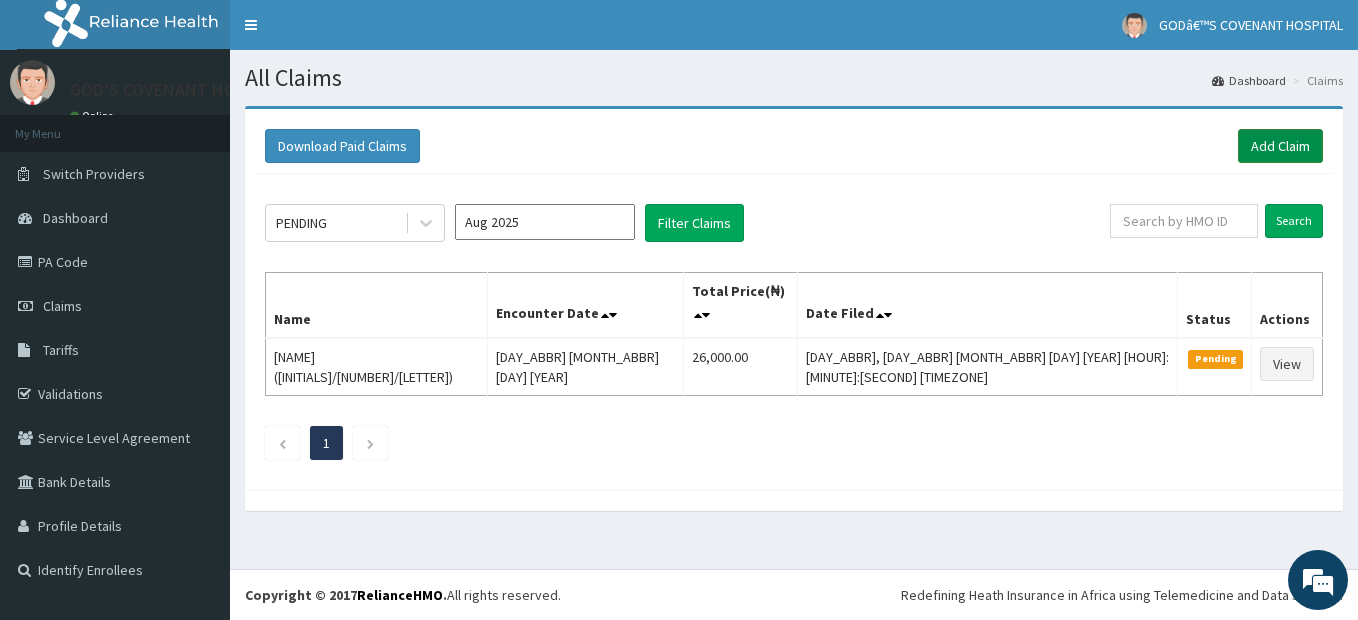click on "Add Claim" at bounding box center [1280, 146] 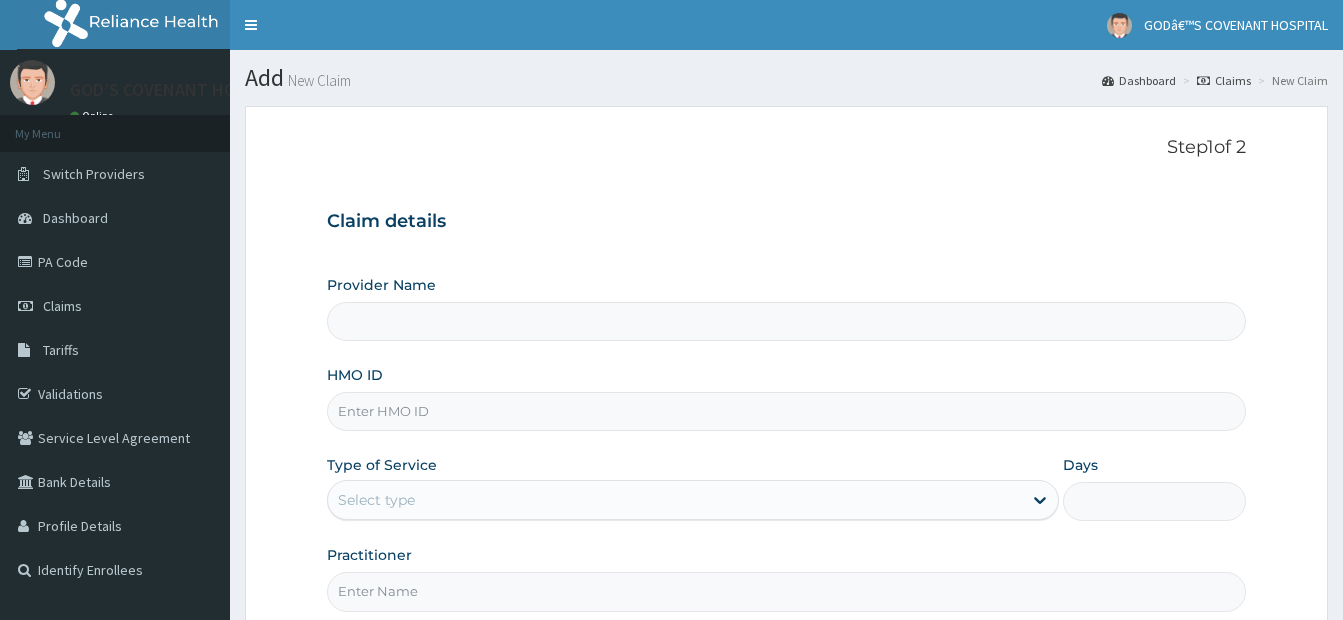 scroll, scrollTop: 0, scrollLeft: 0, axis: both 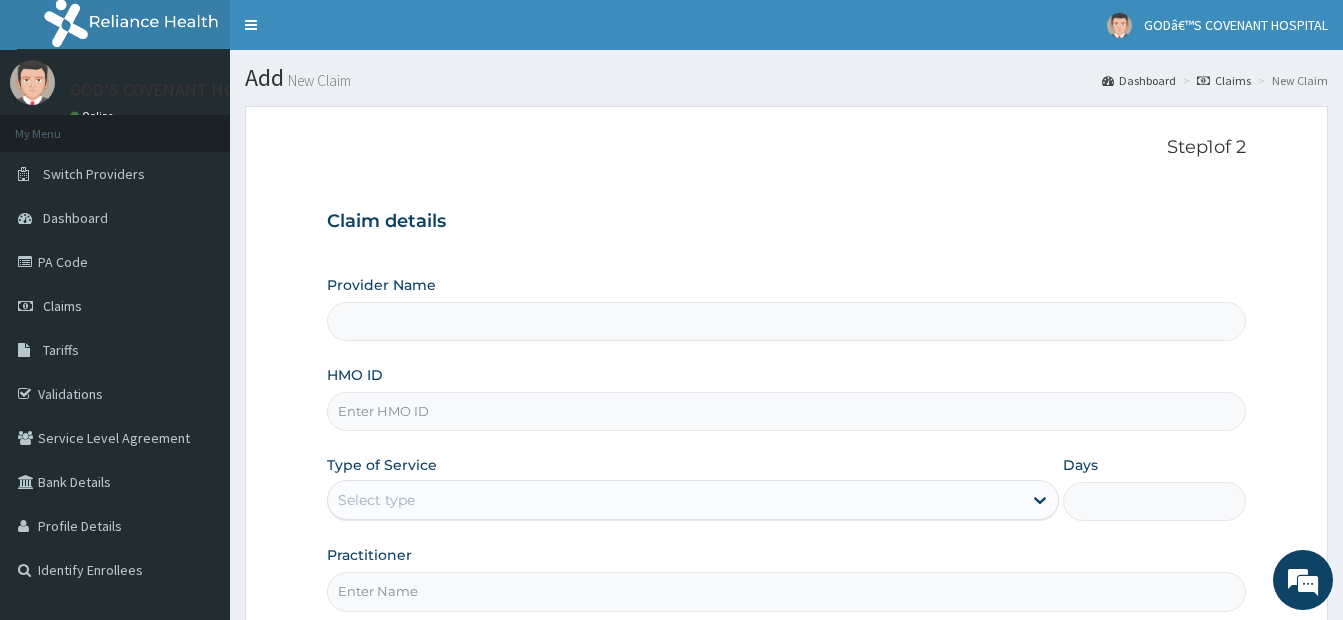 type on "GOD’S COVENANT HOSPITAL" 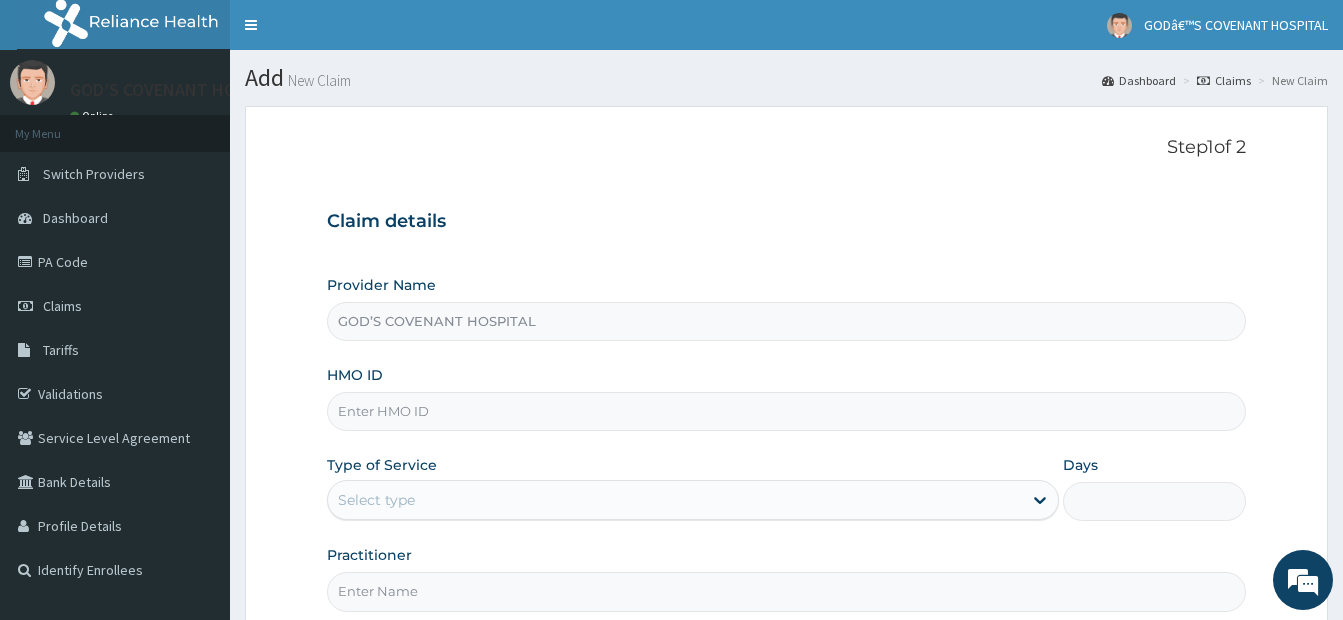 click on "HMO ID" at bounding box center [786, 411] 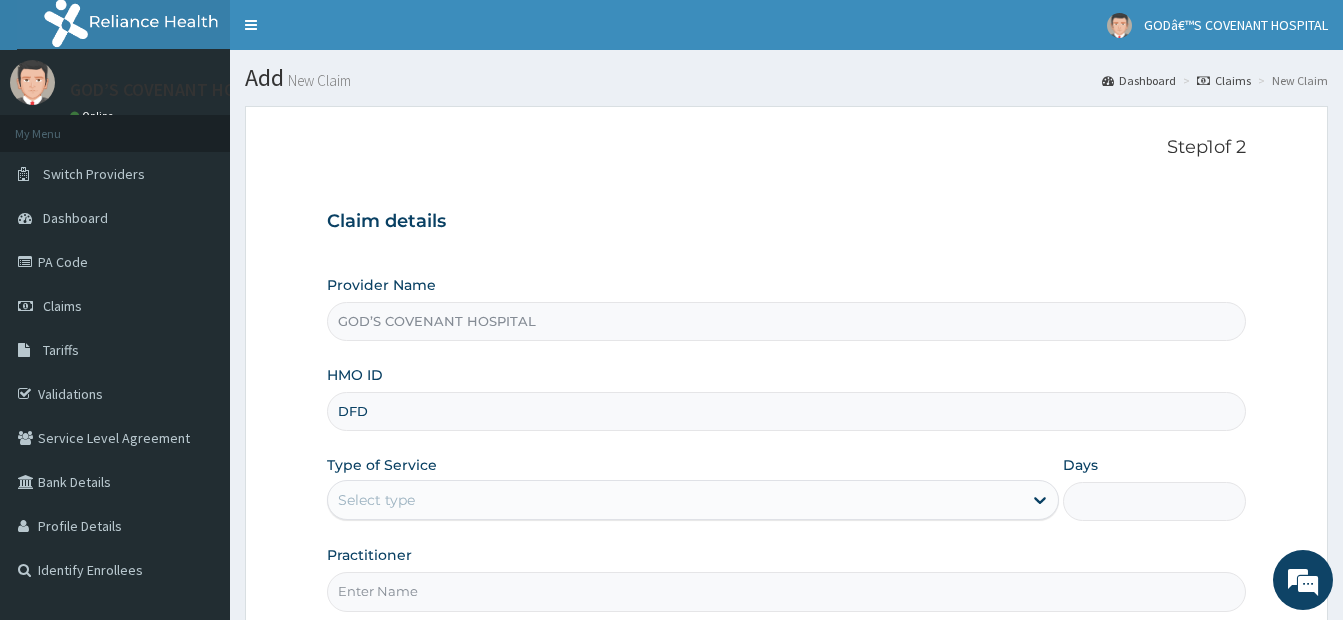 type on "[ID]" 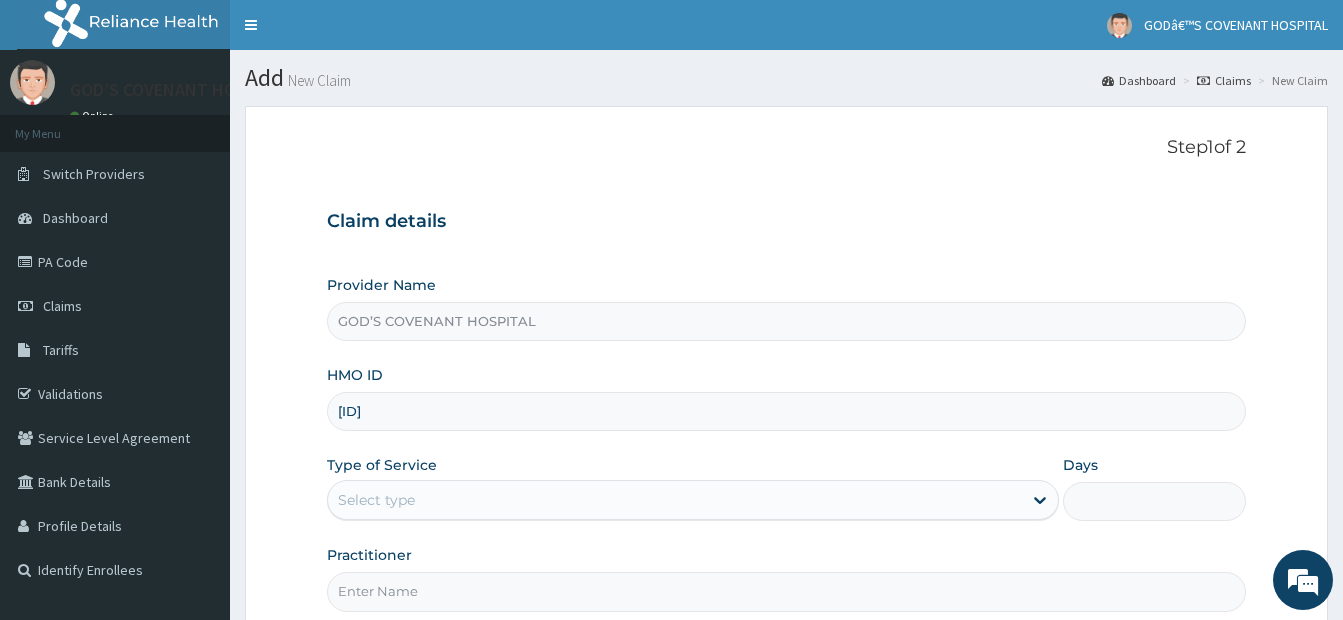 scroll, scrollTop: 0, scrollLeft: 0, axis: both 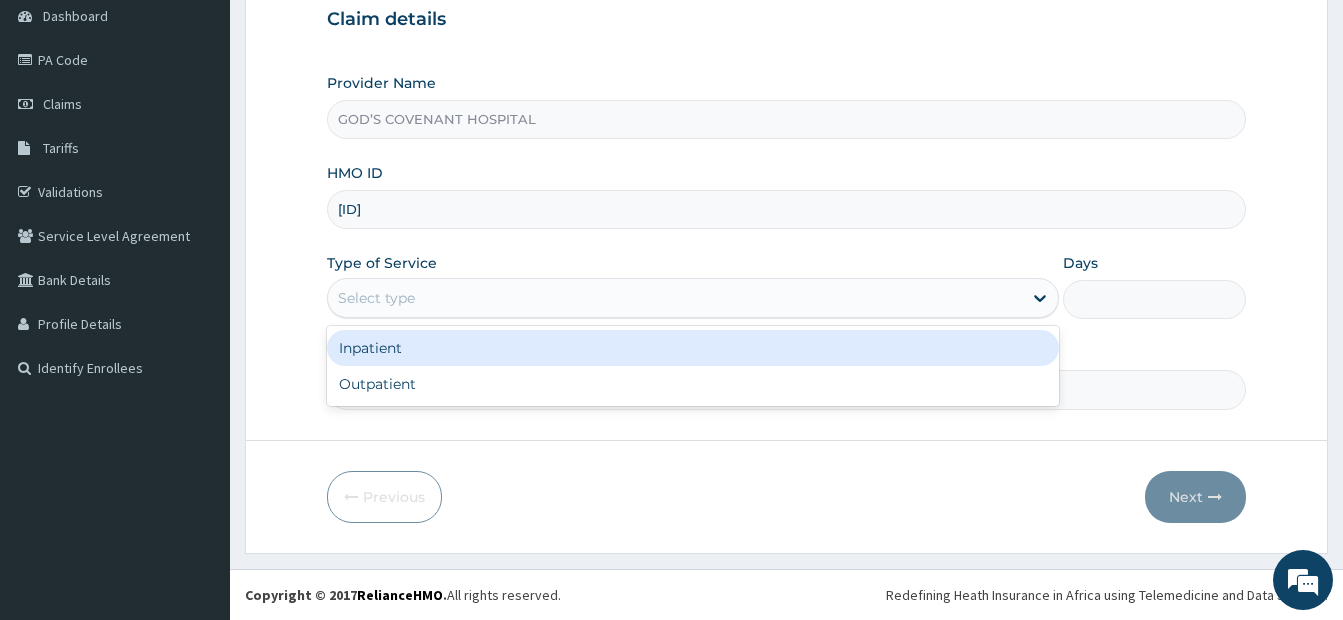 click on "Select type" at bounding box center [675, 298] 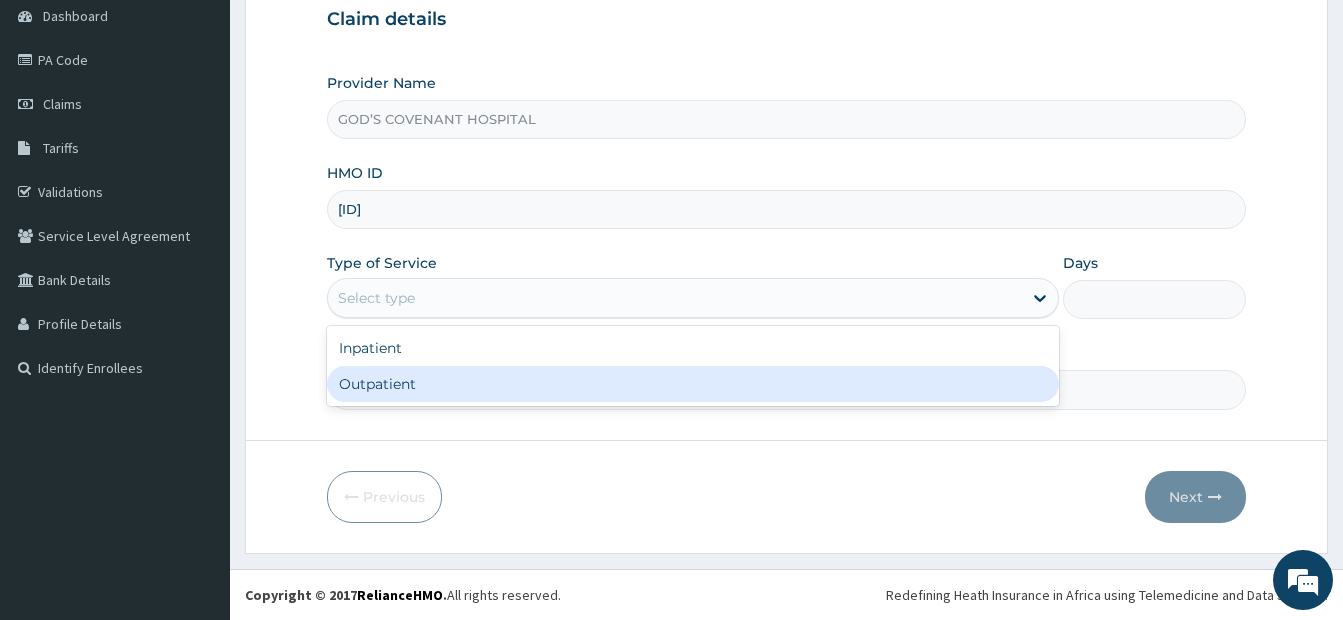 click on "Outpatient" at bounding box center (693, 384) 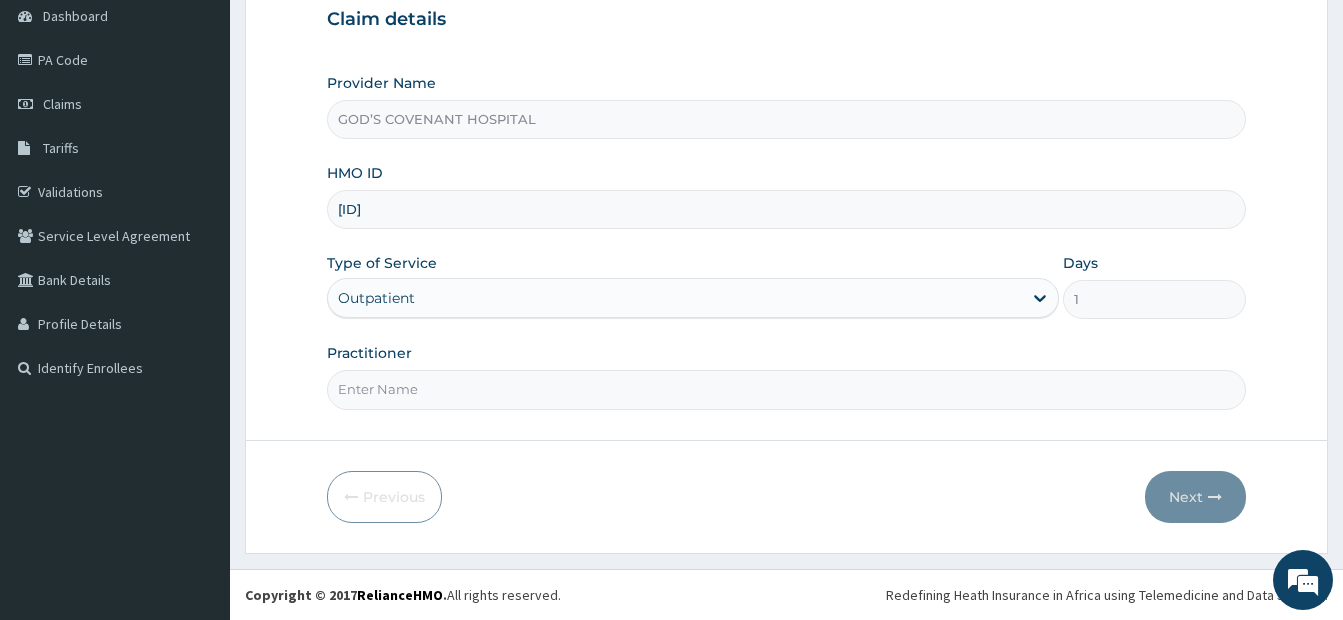click on "Practitioner" at bounding box center (786, 389) 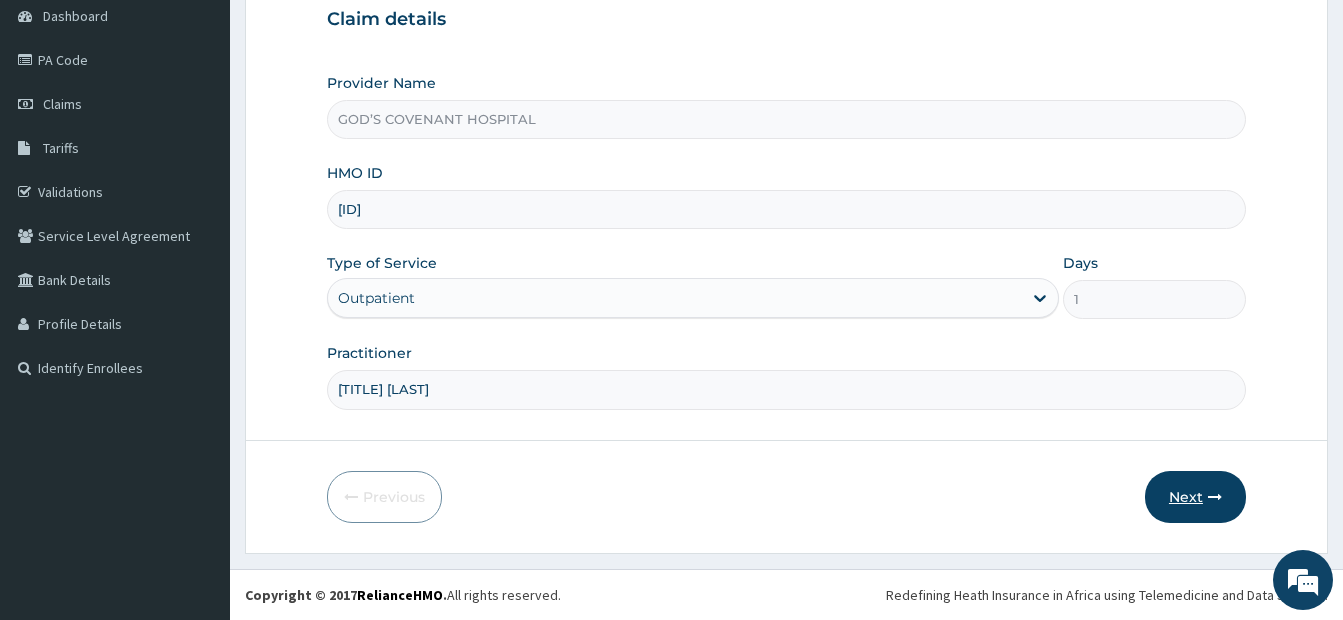 click on "Next" at bounding box center [1195, 497] 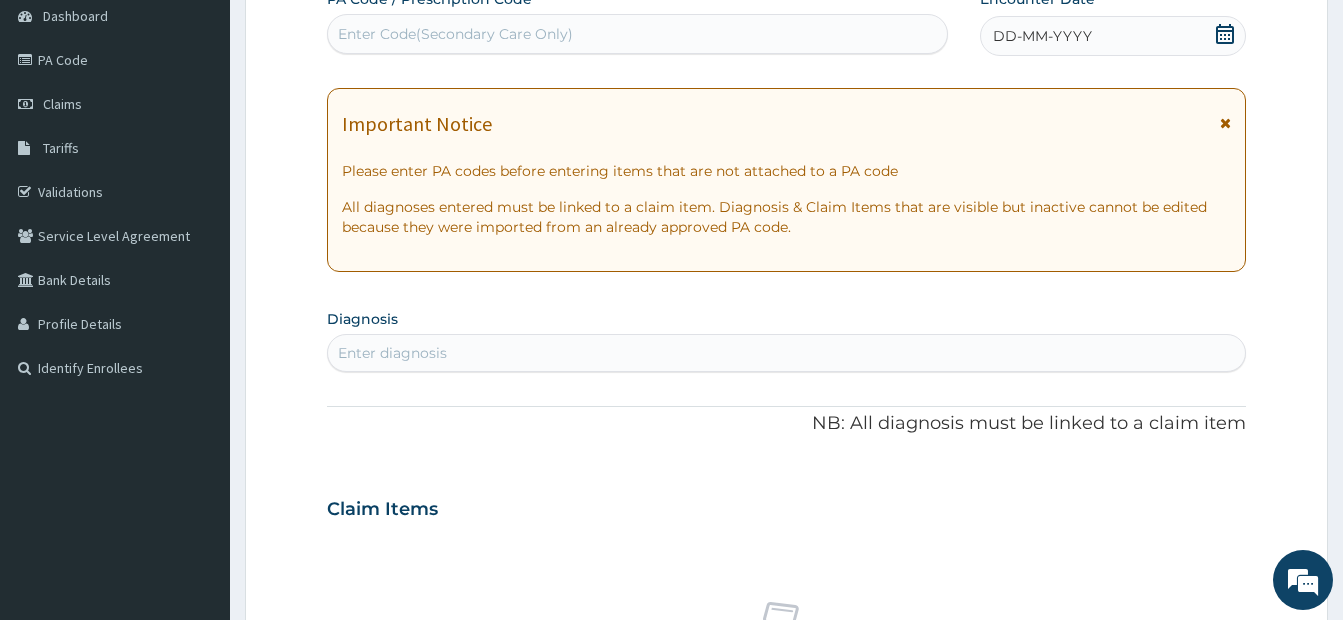 click on "Enter Code(Secondary Care Only)" at bounding box center [637, 34] 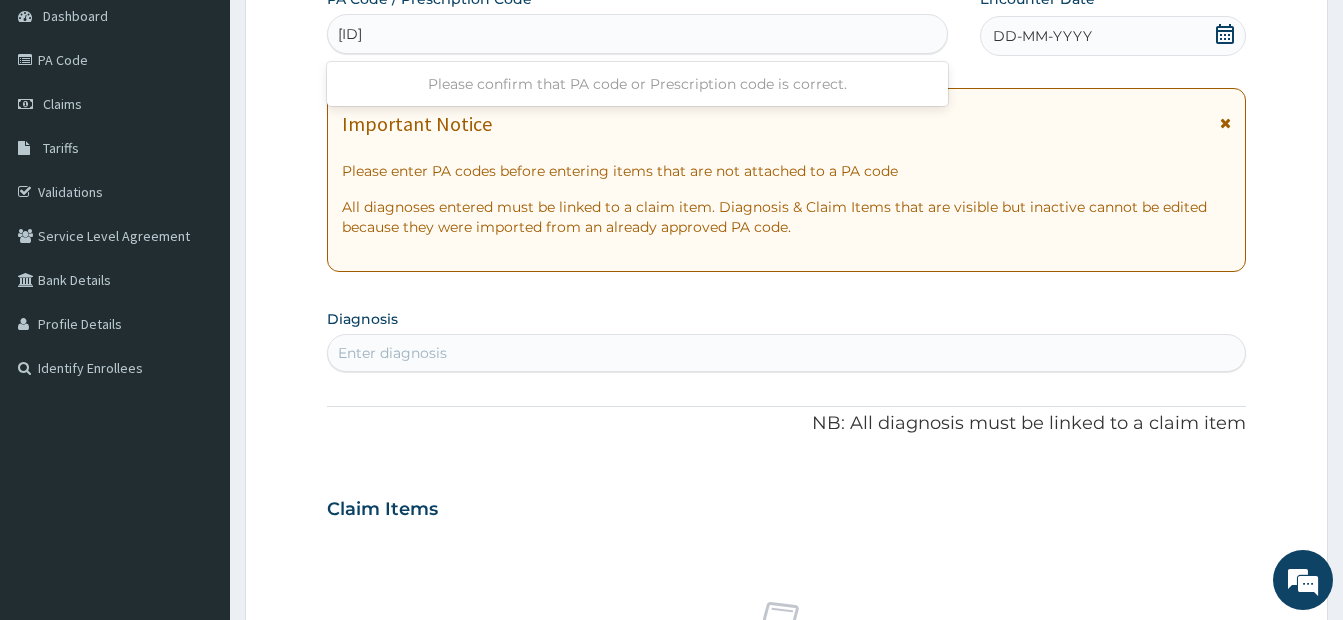 type on "PA/0F69AC" 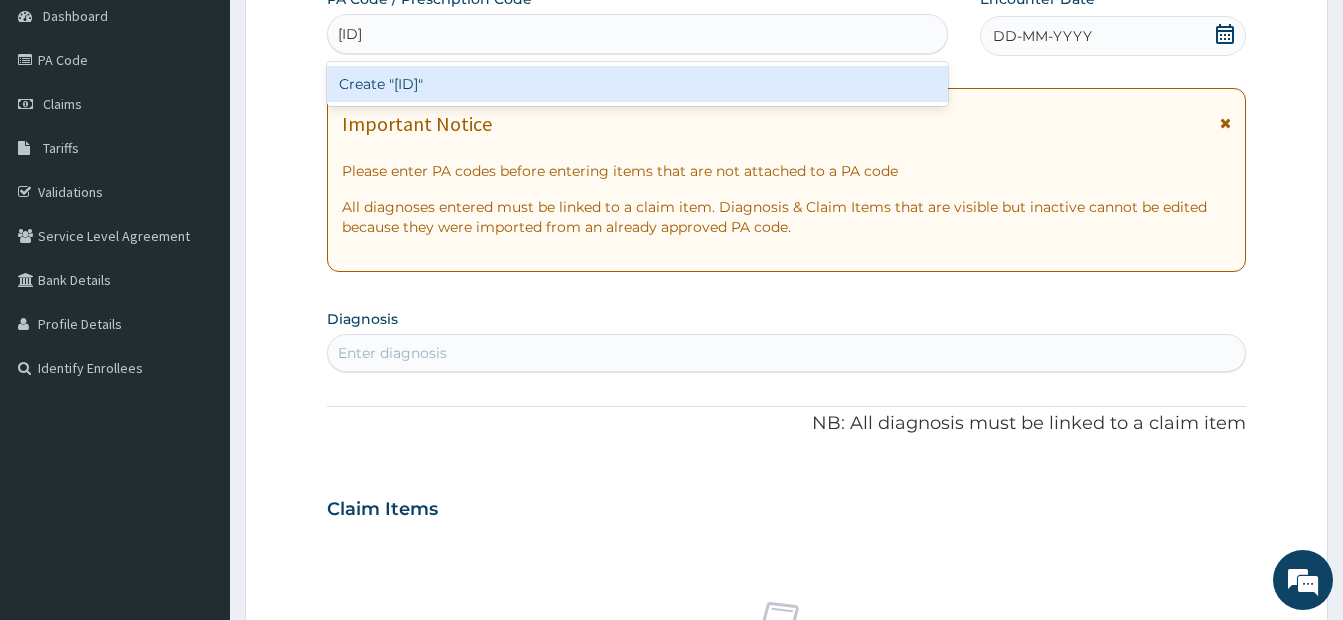 click on "Create "PA/0F69AC"" at bounding box center (637, 84) 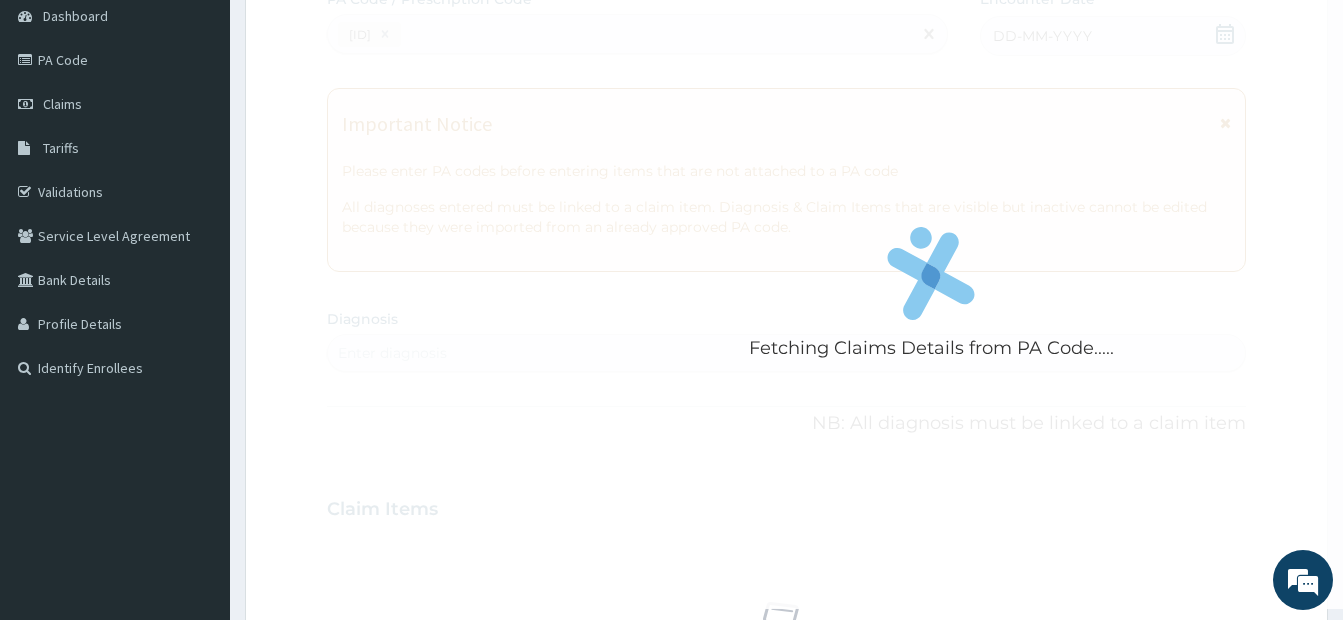 scroll, scrollTop: 798, scrollLeft: 0, axis: vertical 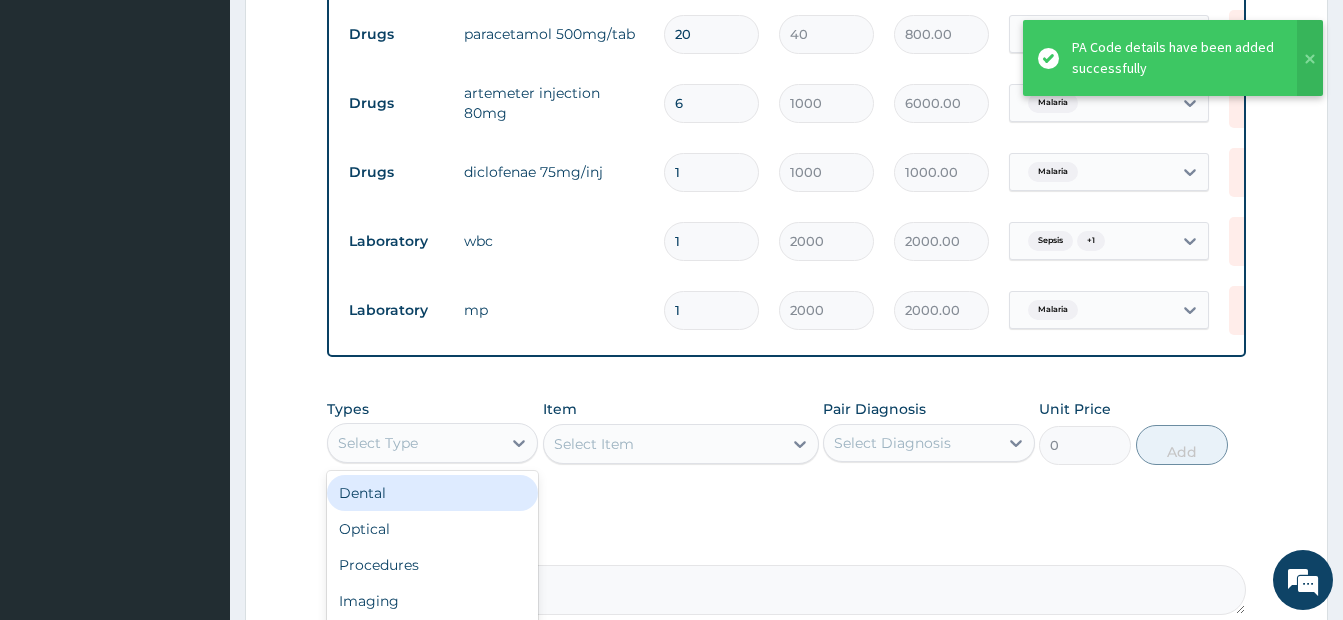 click on "Select Type" at bounding box center (432, 443) 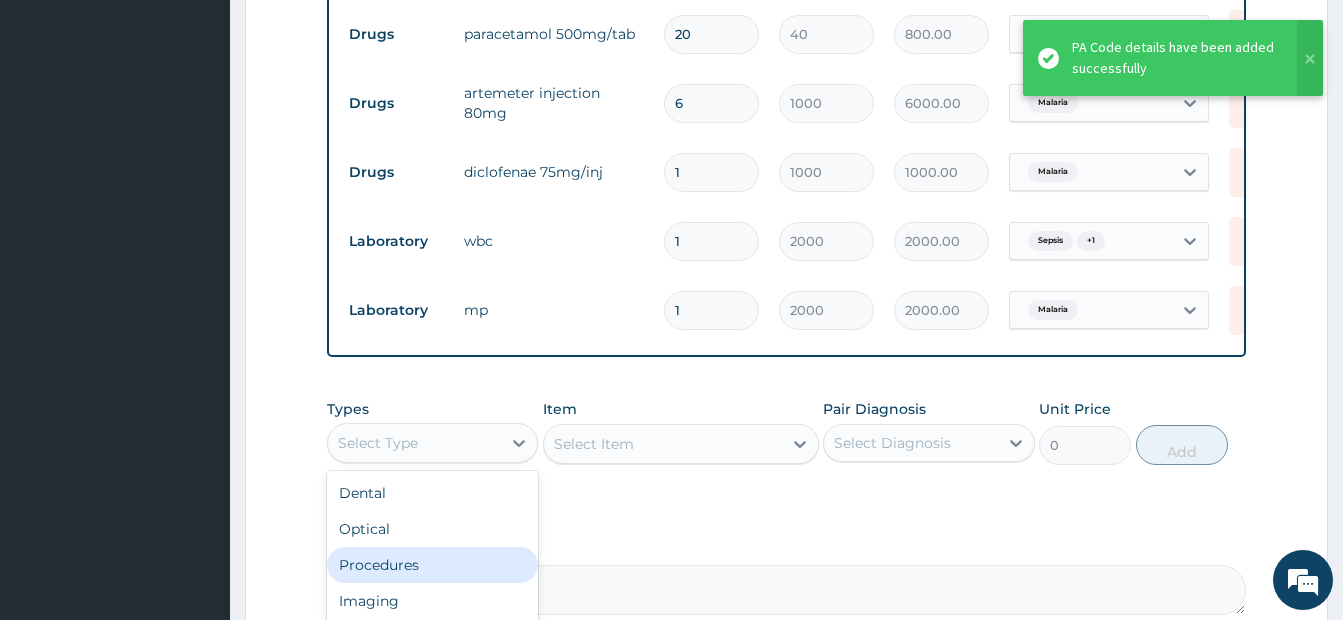 click on "Procedures" at bounding box center [432, 565] 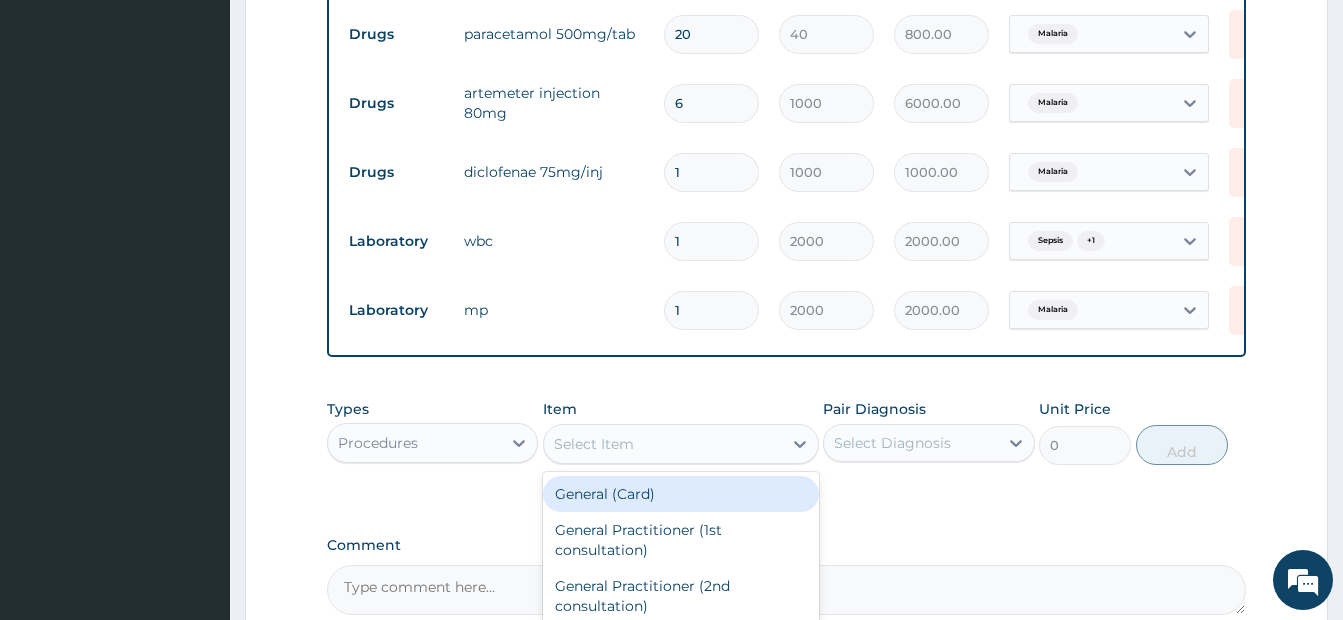 click on "Select Item" at bounding box center [663, 444] 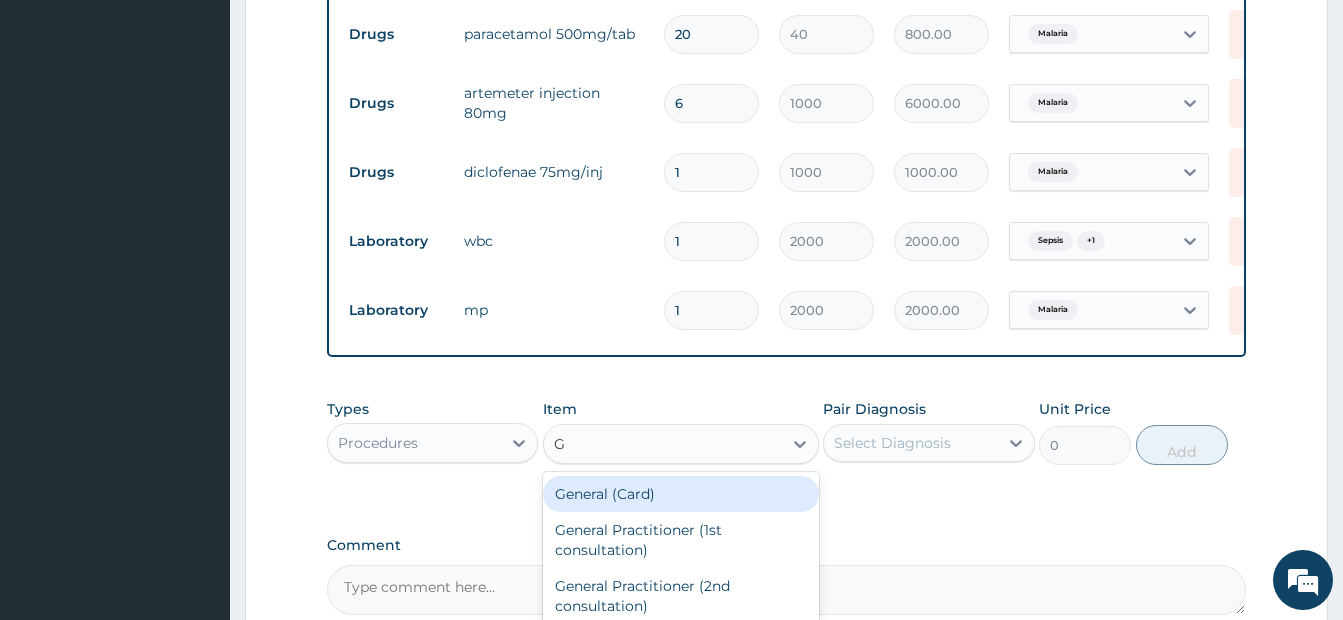 type on "GP" 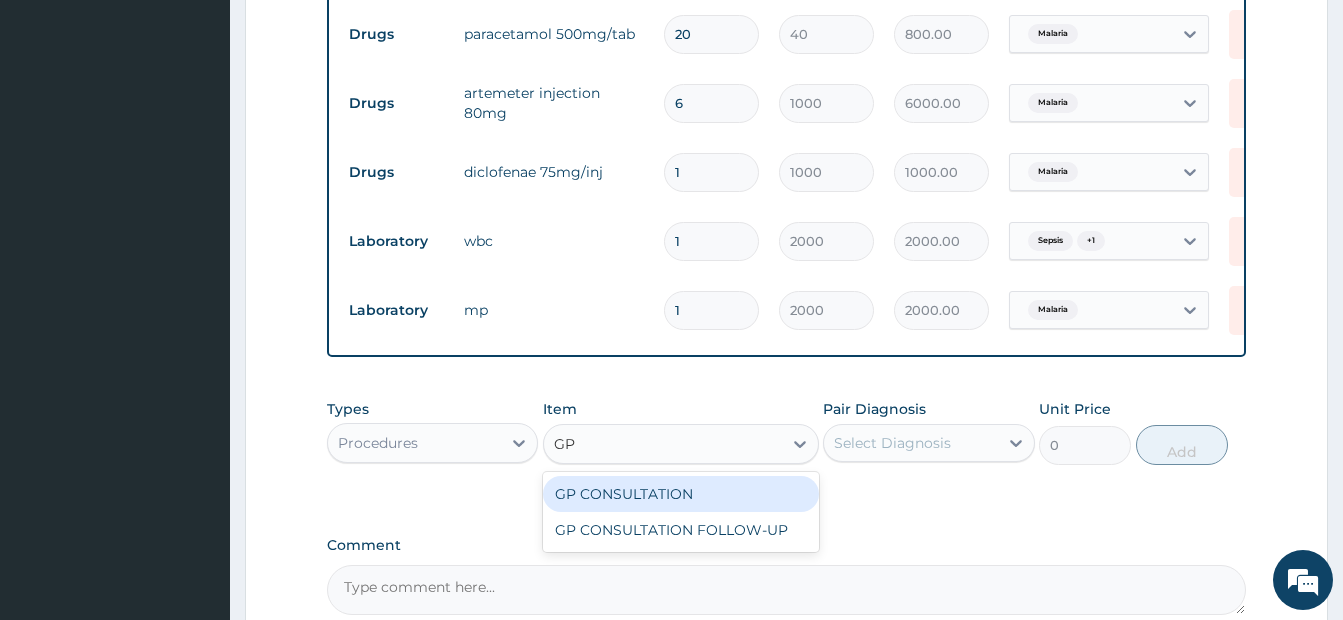 drag, startPoint x: 671, startPoint y: 520, endPoint x: 711, endPoint y: 512, distance: 40.792156 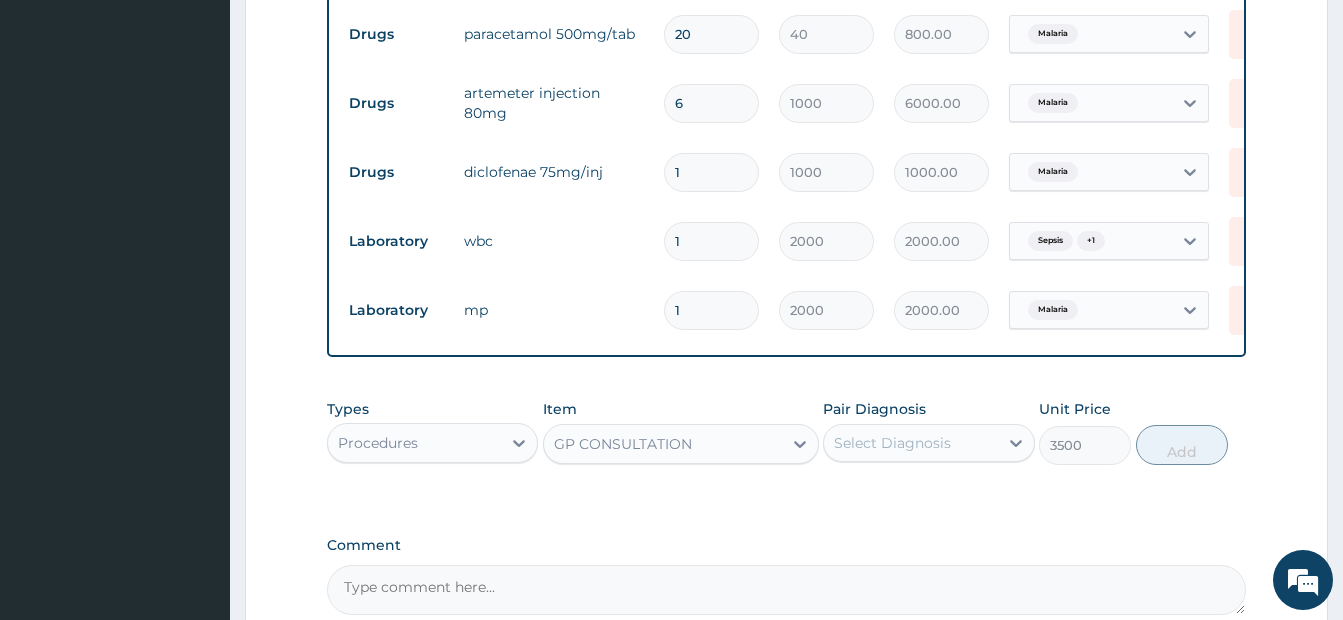 click on "Select Diagnosis" at bounding box center [892, 443] 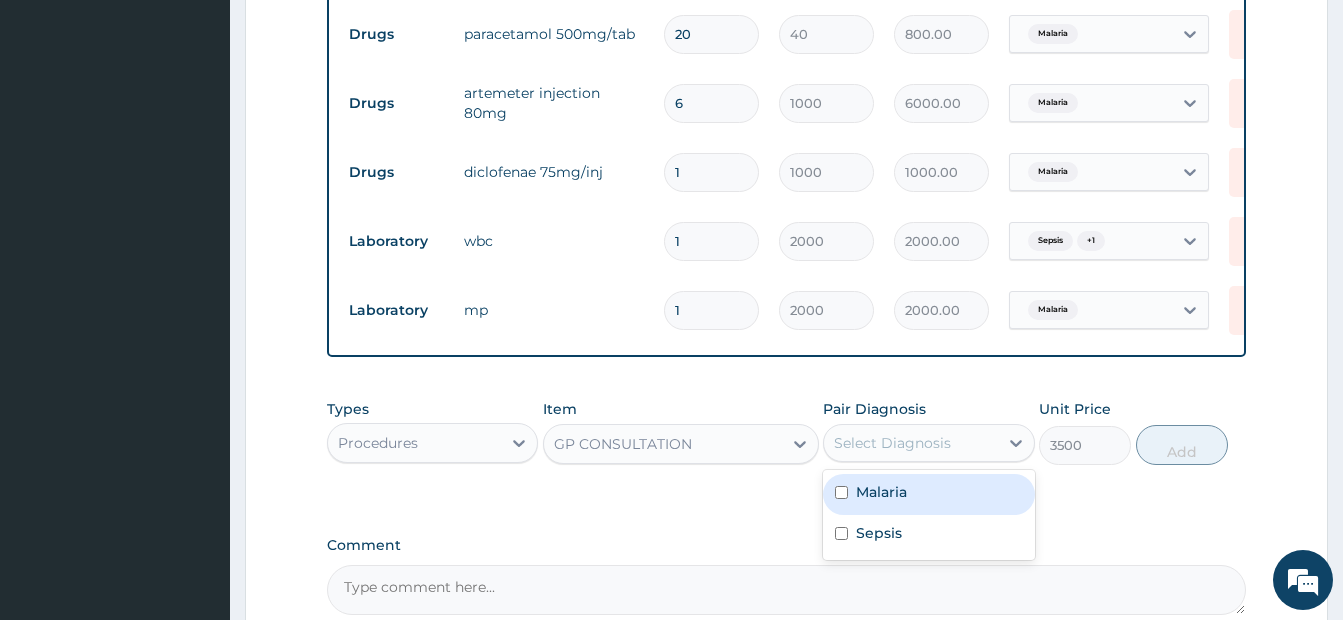 drag, startPoint x: 858, startPoint y: 510, endPoint x: 852, endPoint y: 538, distance: 28.635643 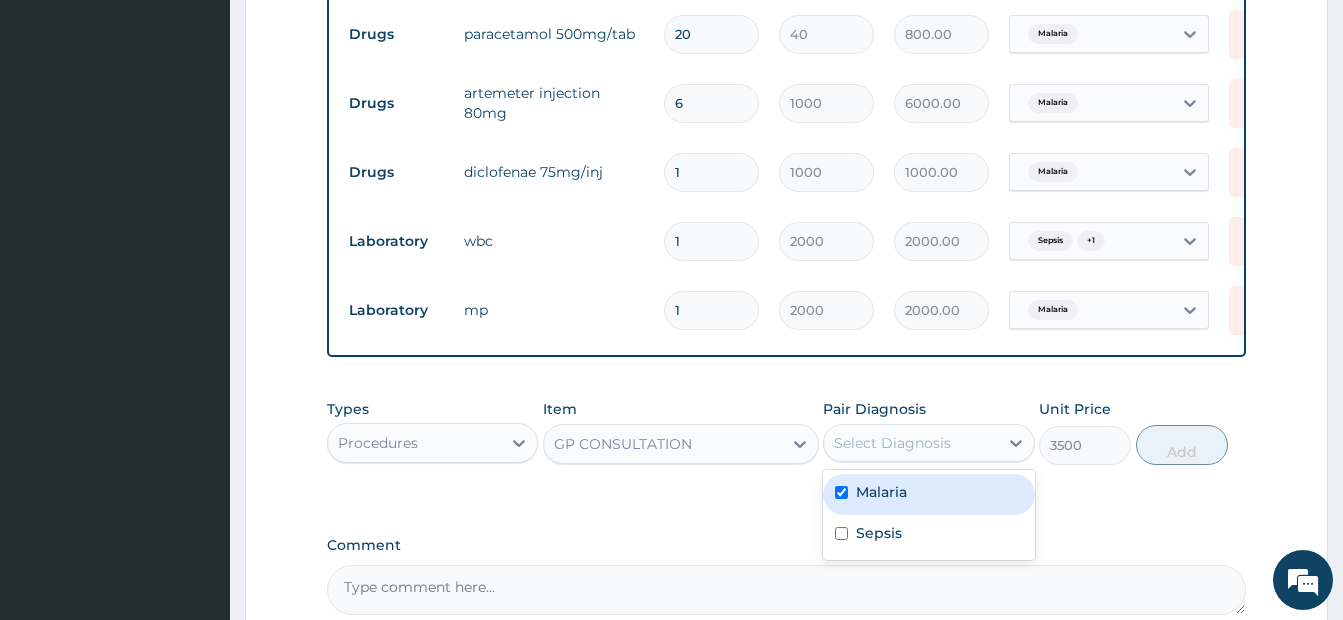 checkbox on "true" 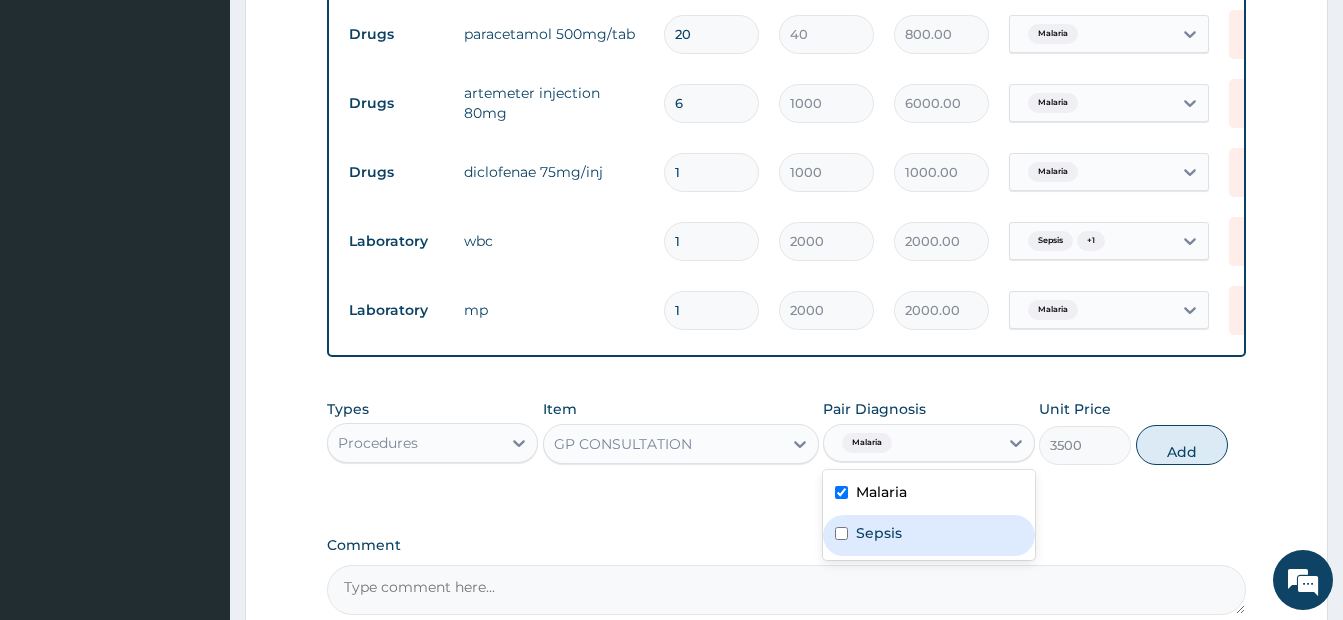 click on "Sepsis" at bounding box center [928, 535] 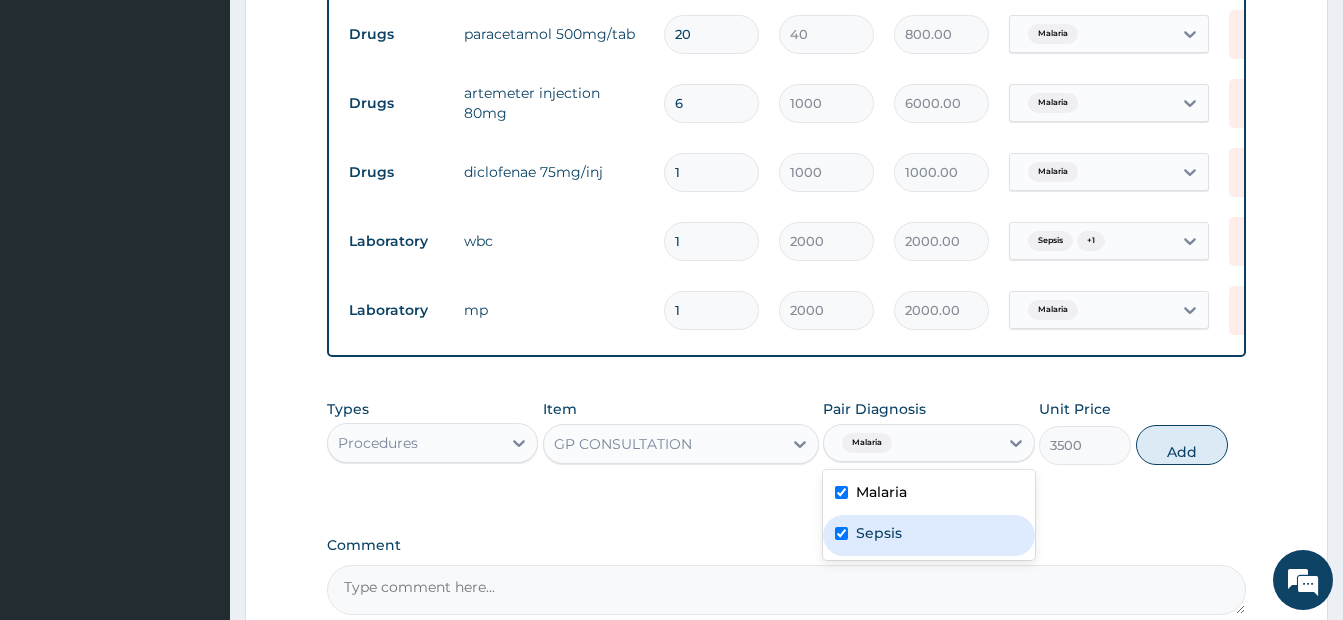 checkbox on "true" 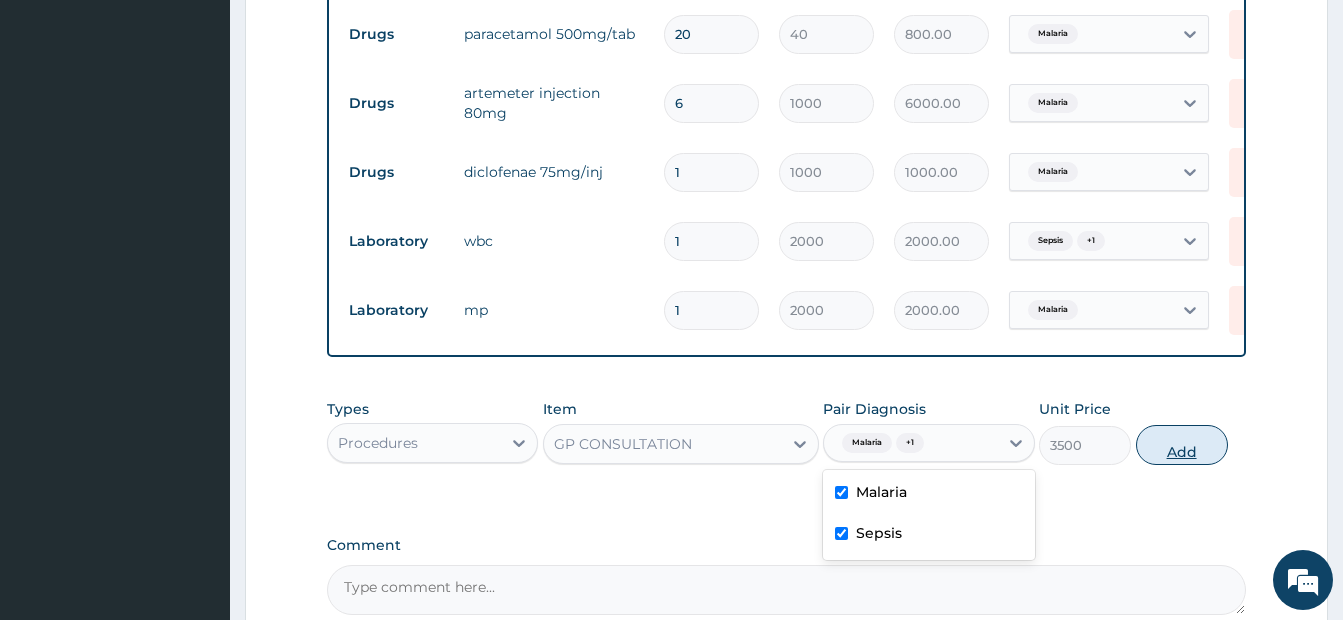 click on "Add" at bounding box center [1182, 445] 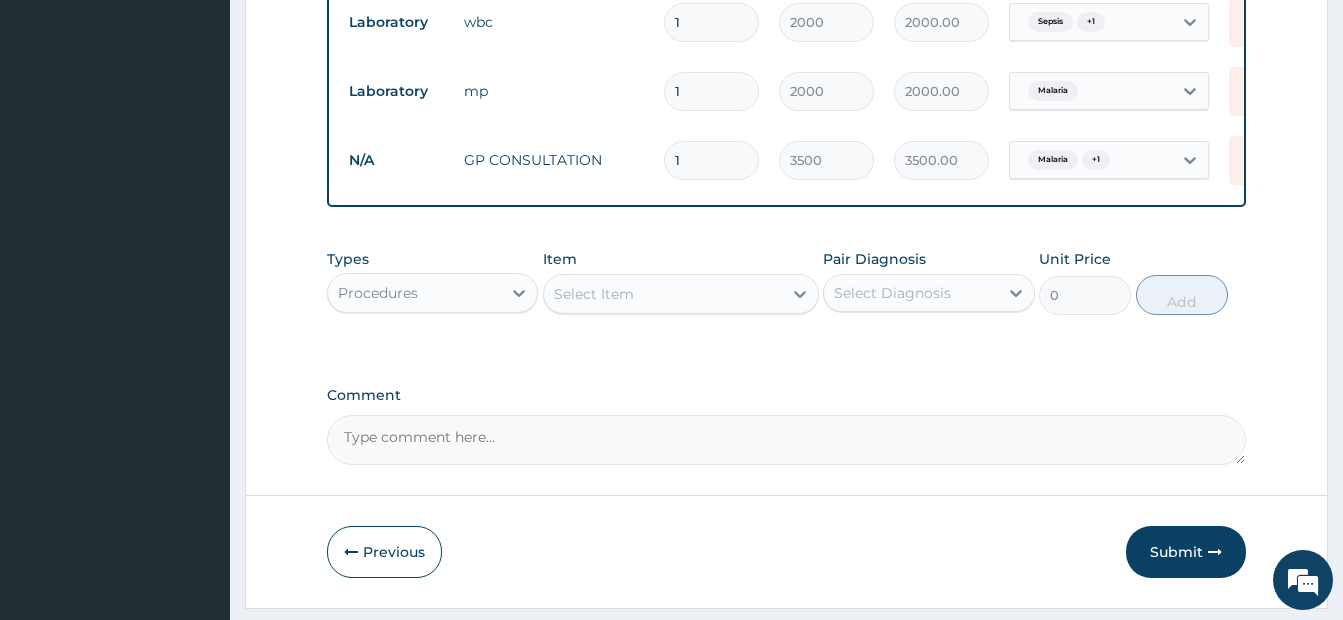 scroll, scrollTop: 1087, scrollLeft: 0, axis: vertical 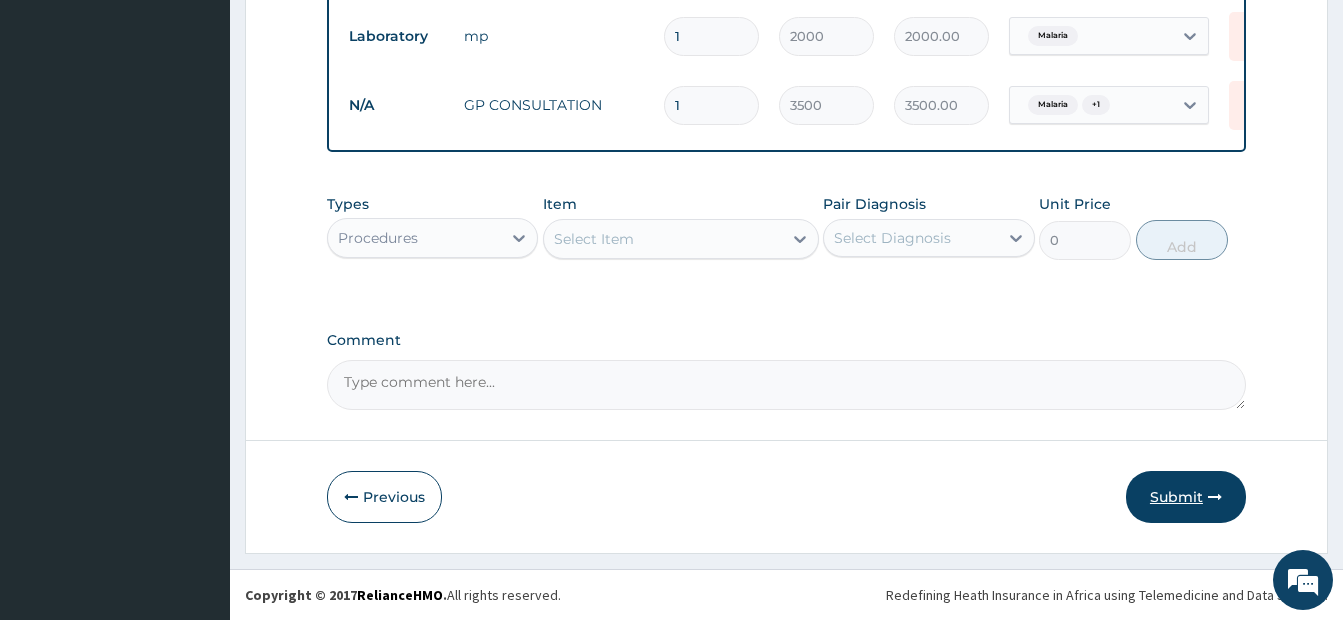 click on "Submit" at bounding box center (1186, 497) 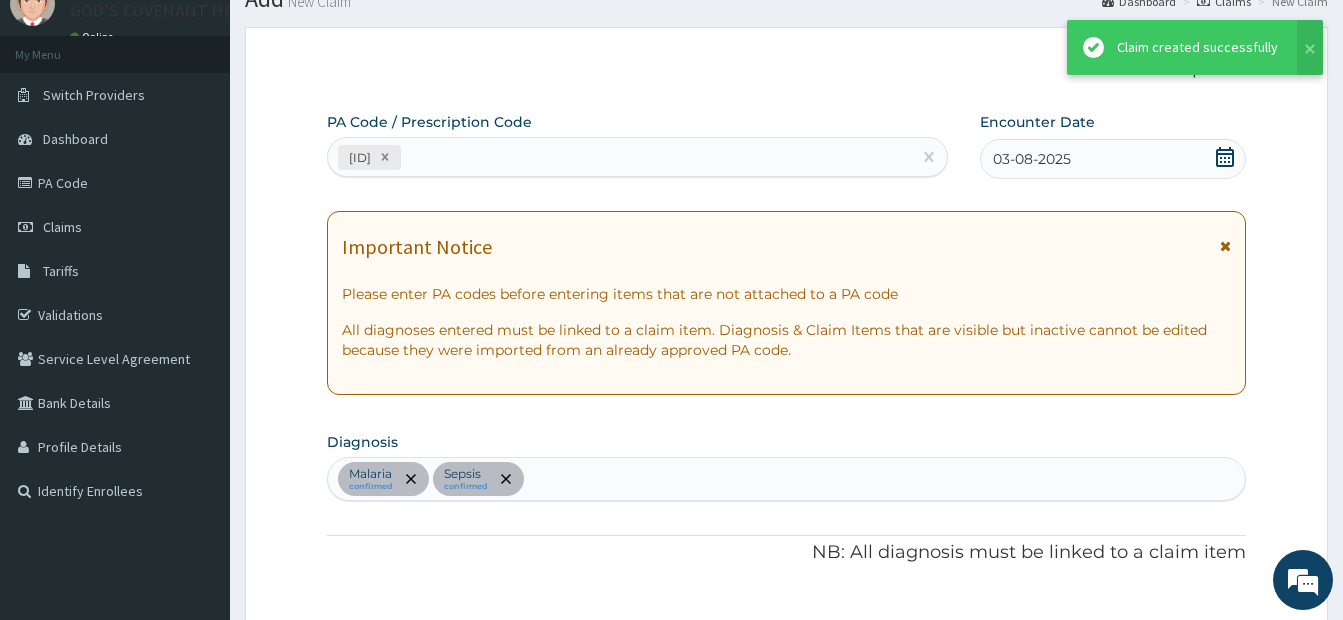 scroll, scrollTop: 1087, scrollLeft: 0, axis: vertical 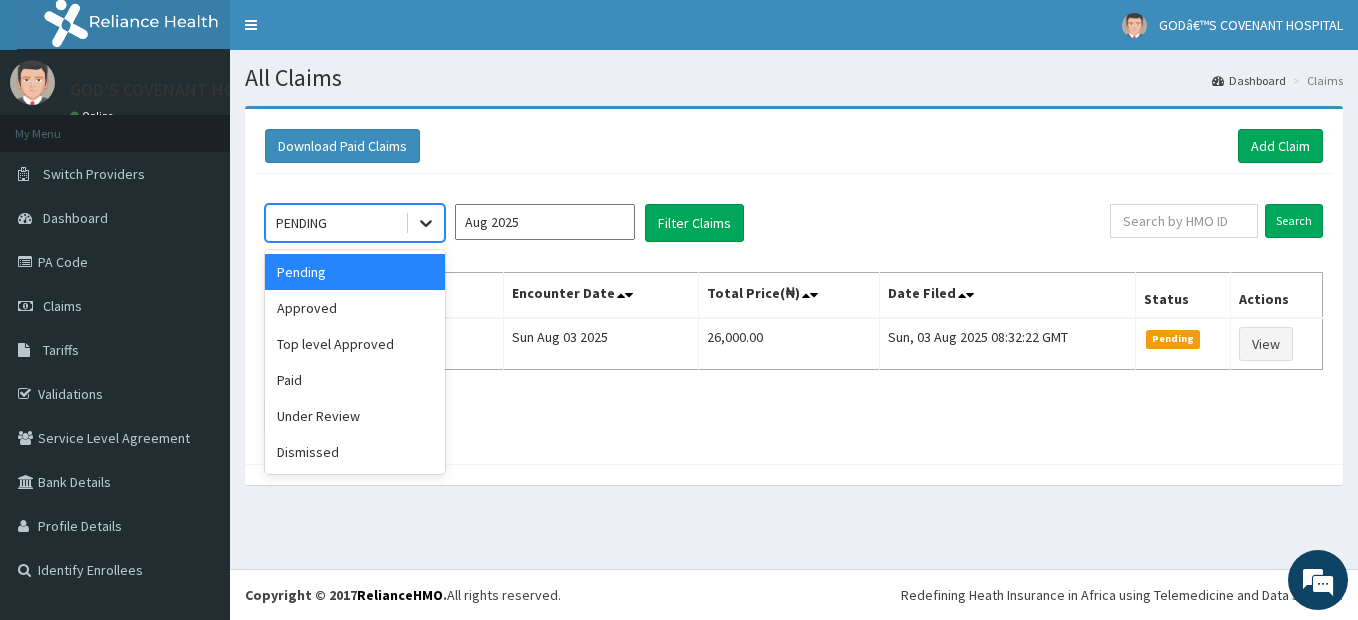 click at bounding box center [426, 223] 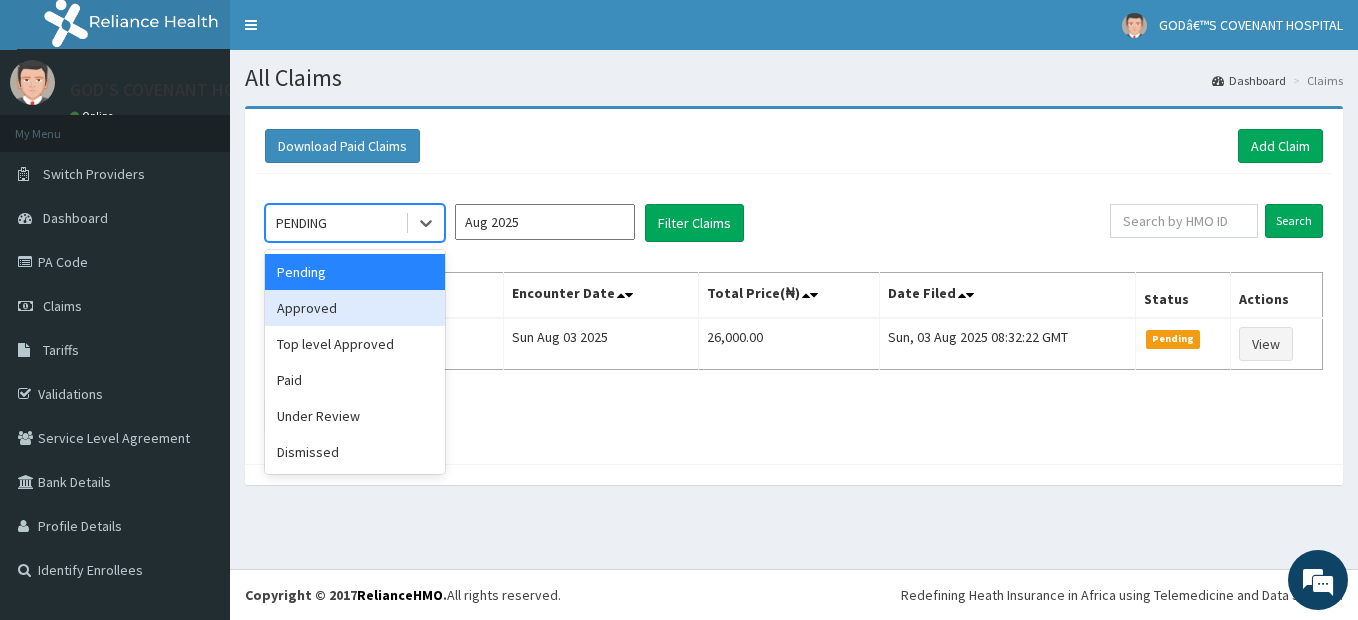 click on "Approved" at bounding box center (355, 308) 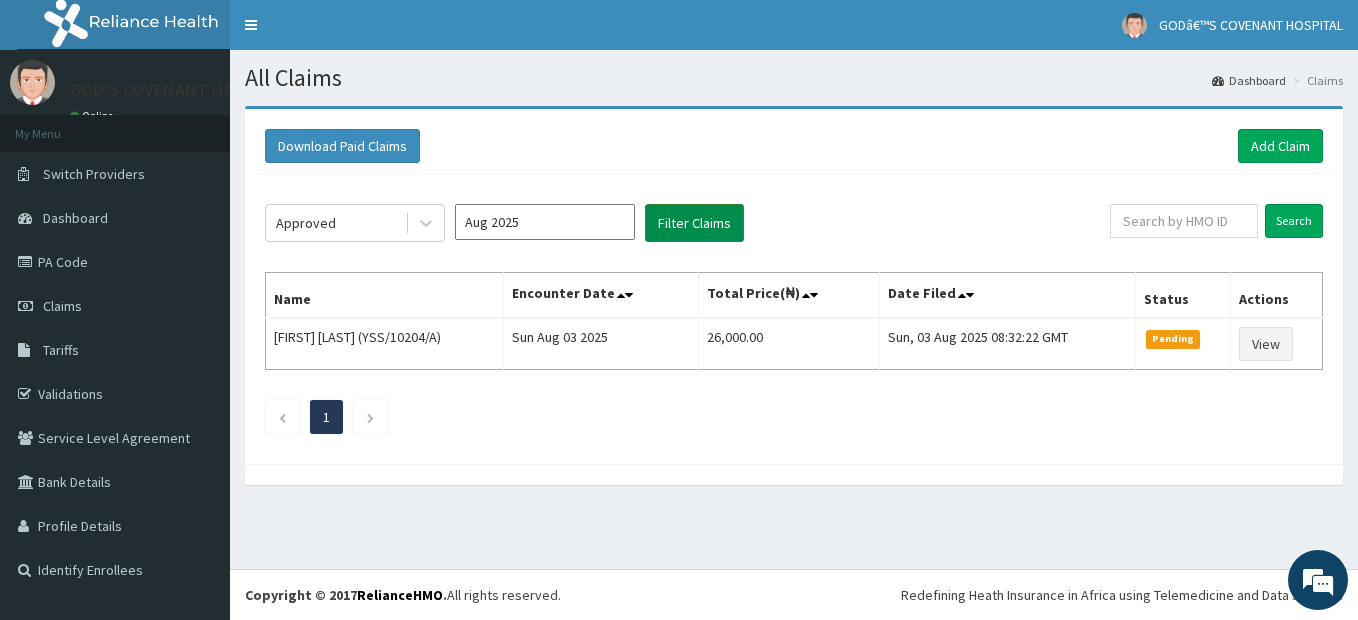 click on "Filter Claims" at bounding box center (694, 223) 